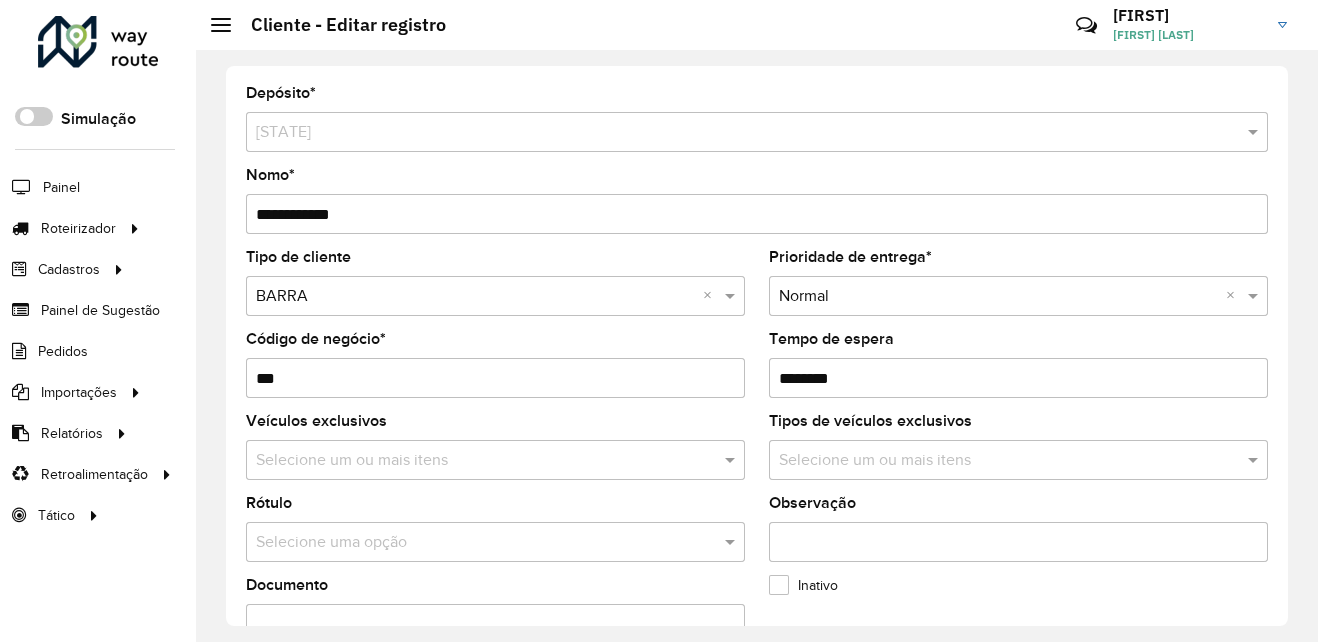 scroll, scrollTop: 0, scrollLeft: 0, axis: both 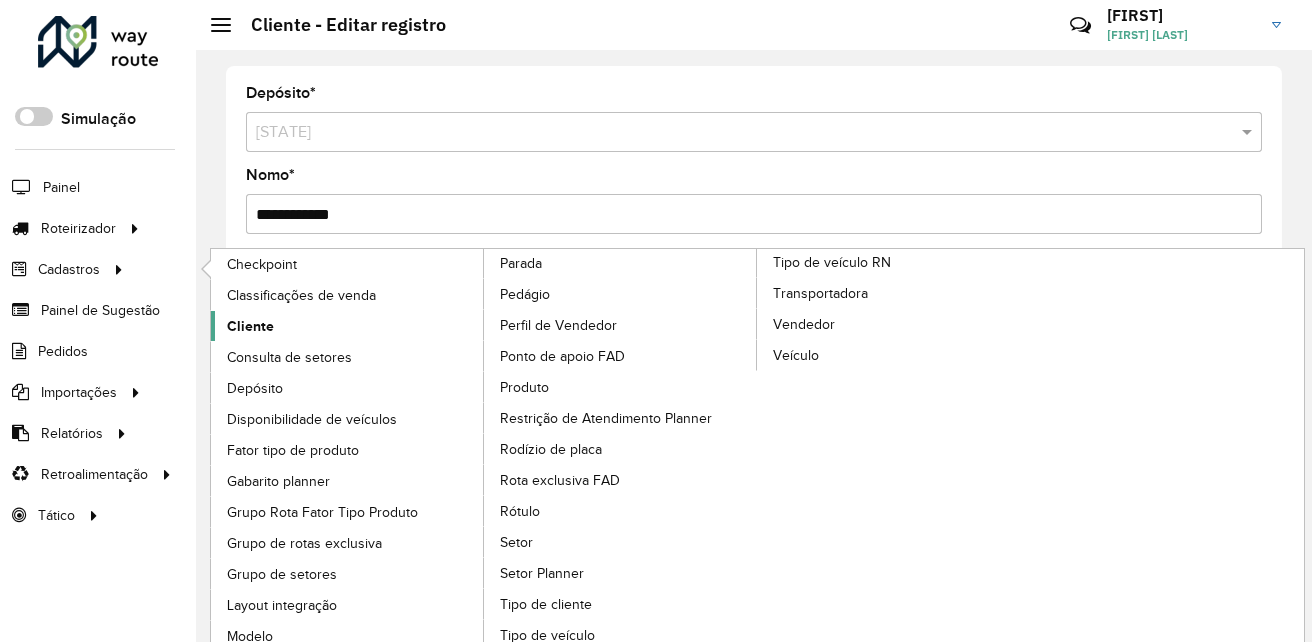 click on "Cliente" 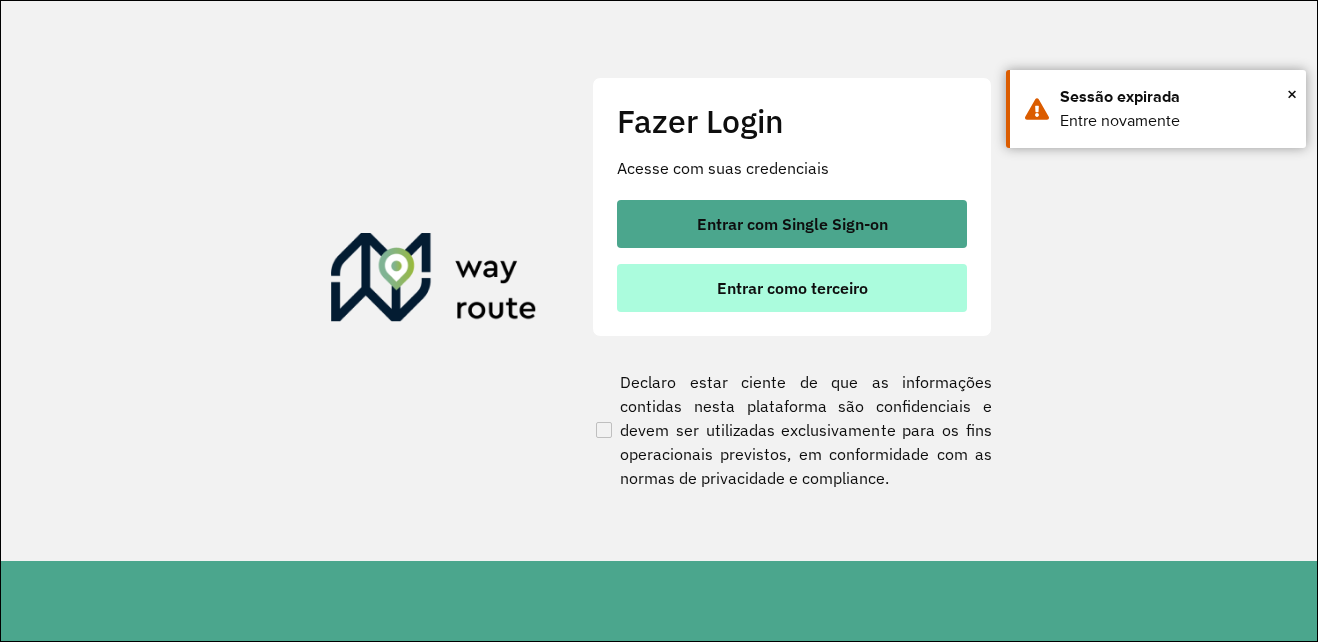 click on "Entrar como terceiro" at bounding box center [792, 288] 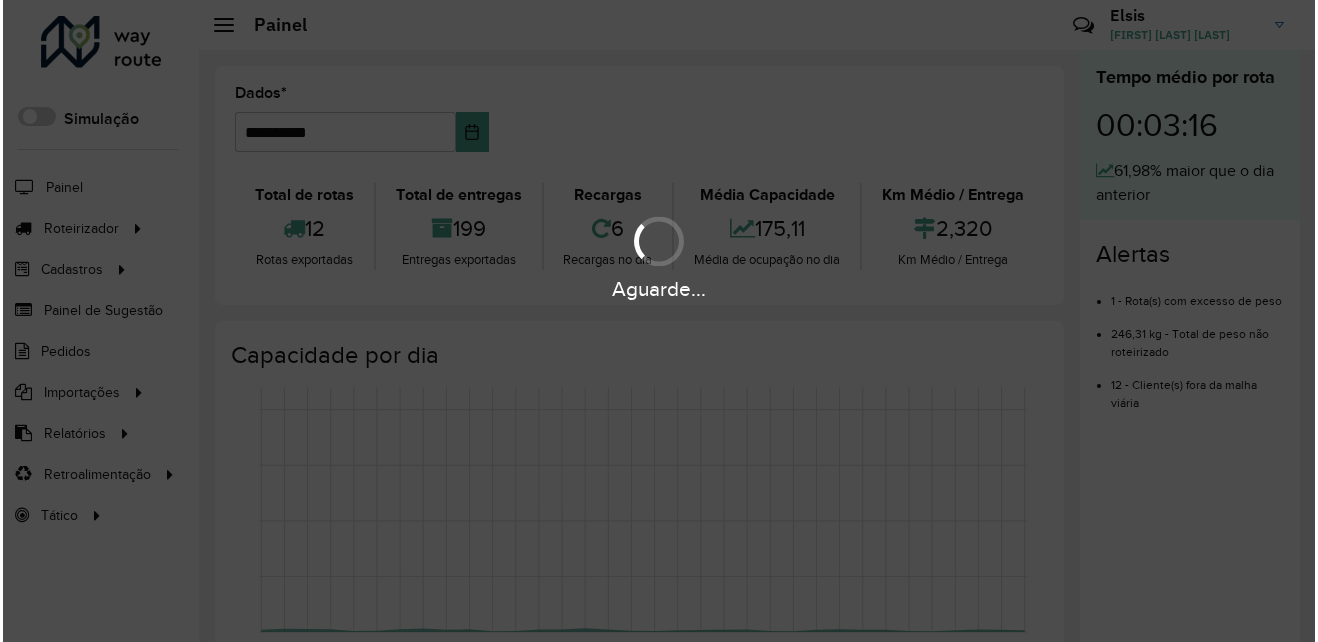 scroll, scrollTop: 0, scrollLeft: 0, axis: both 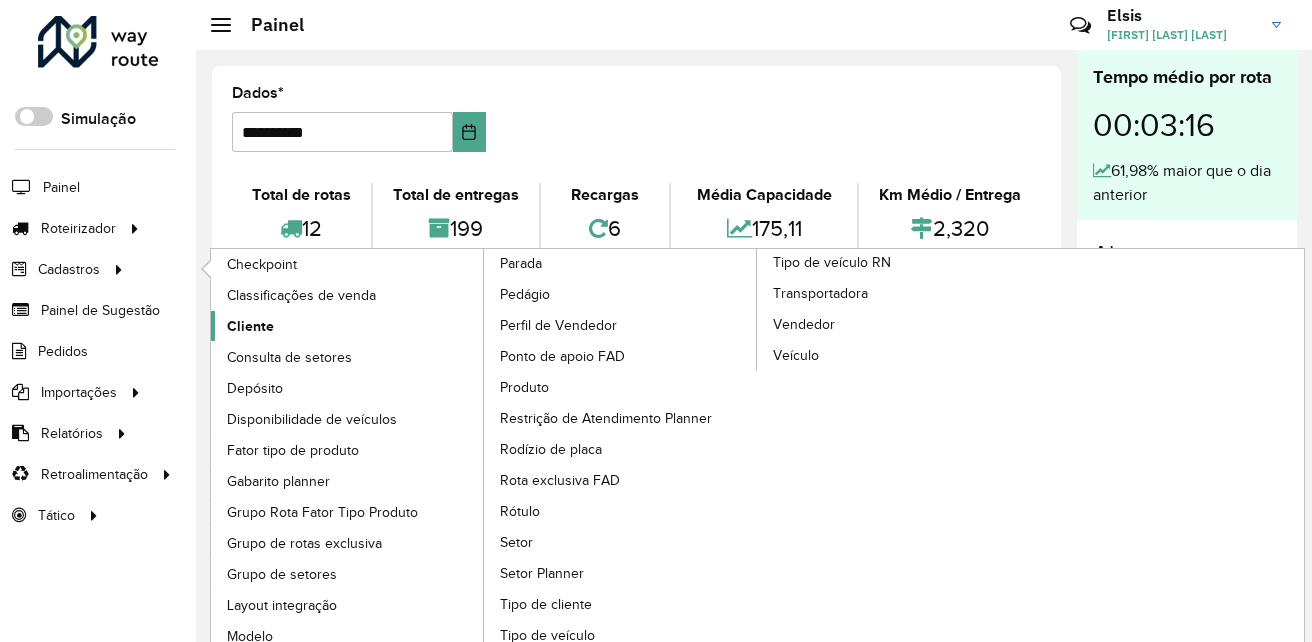 click on "Cliente" 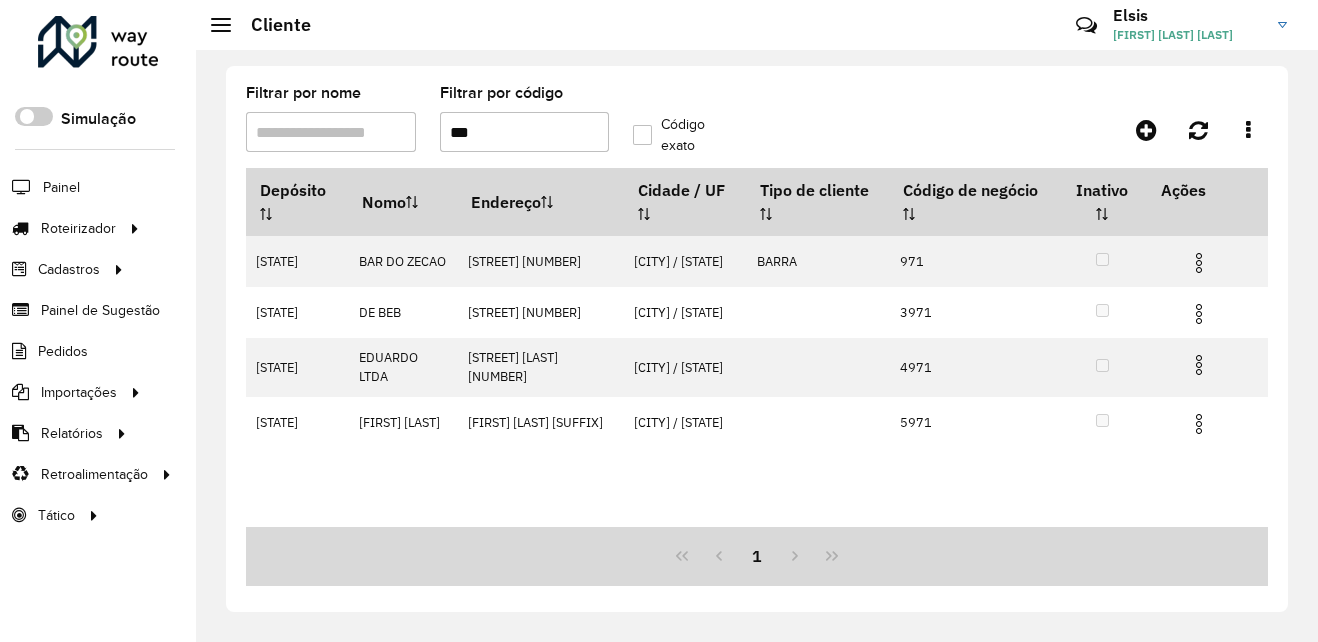 click on "***" at bounding box center (525, 132) 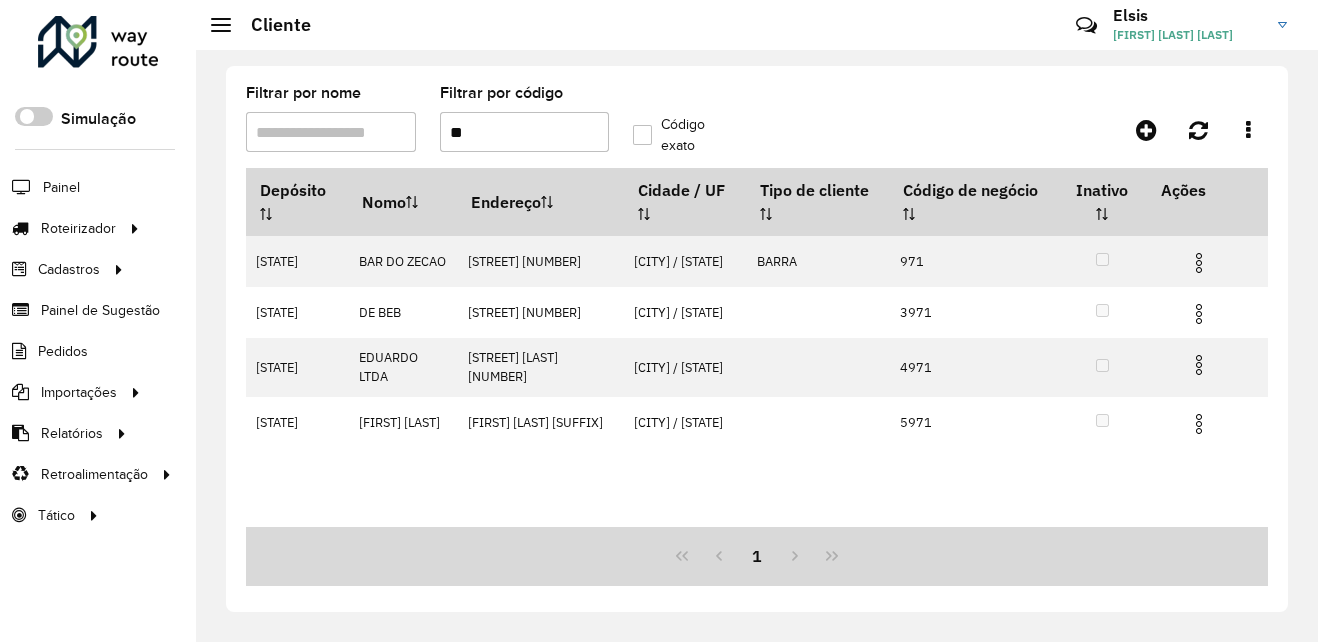 type on "*" 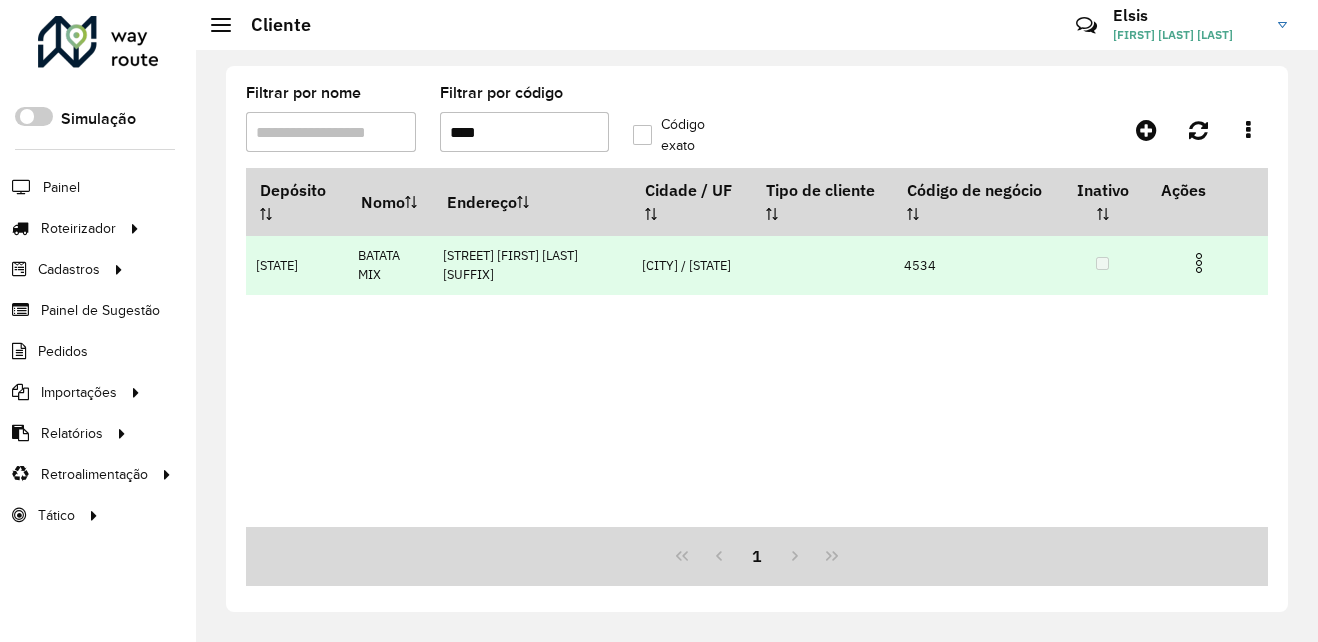 type on "****" 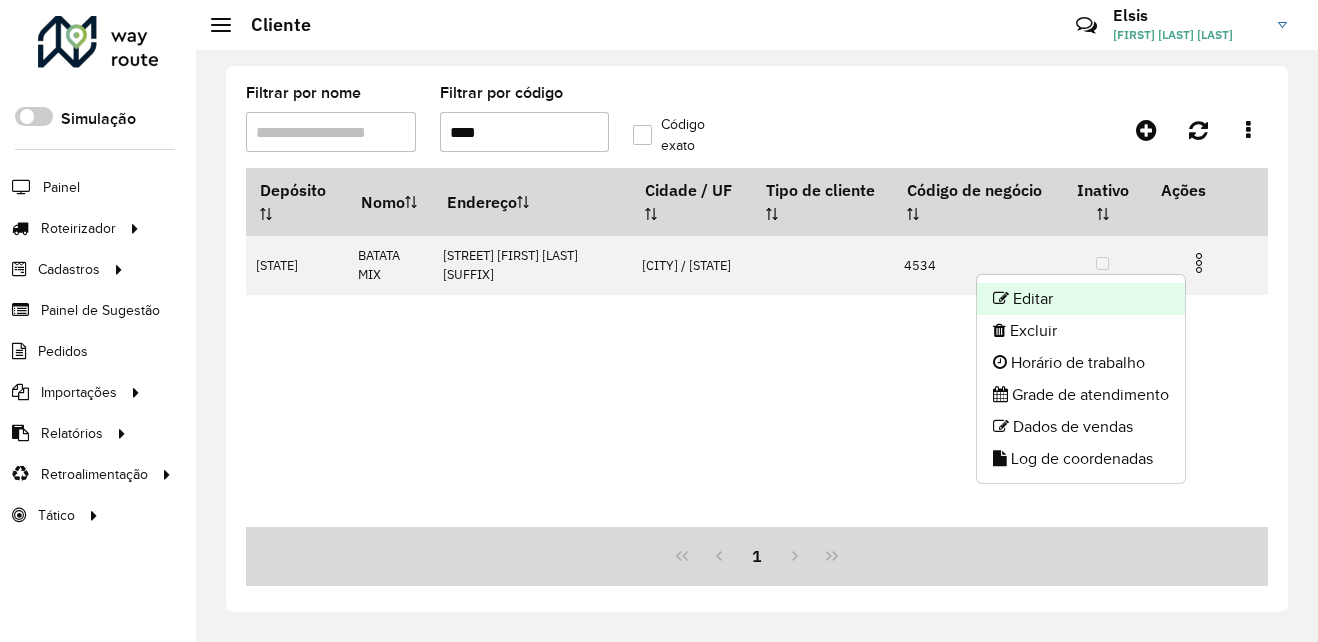 click on "Editar" 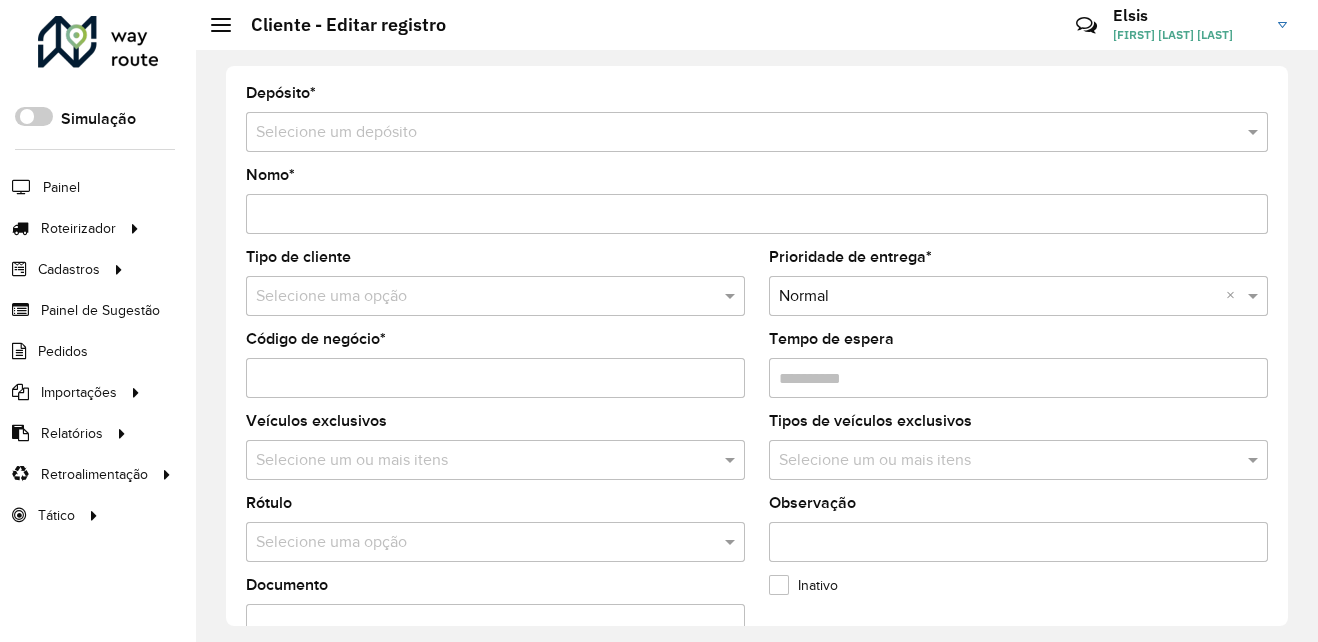 type on "**********" 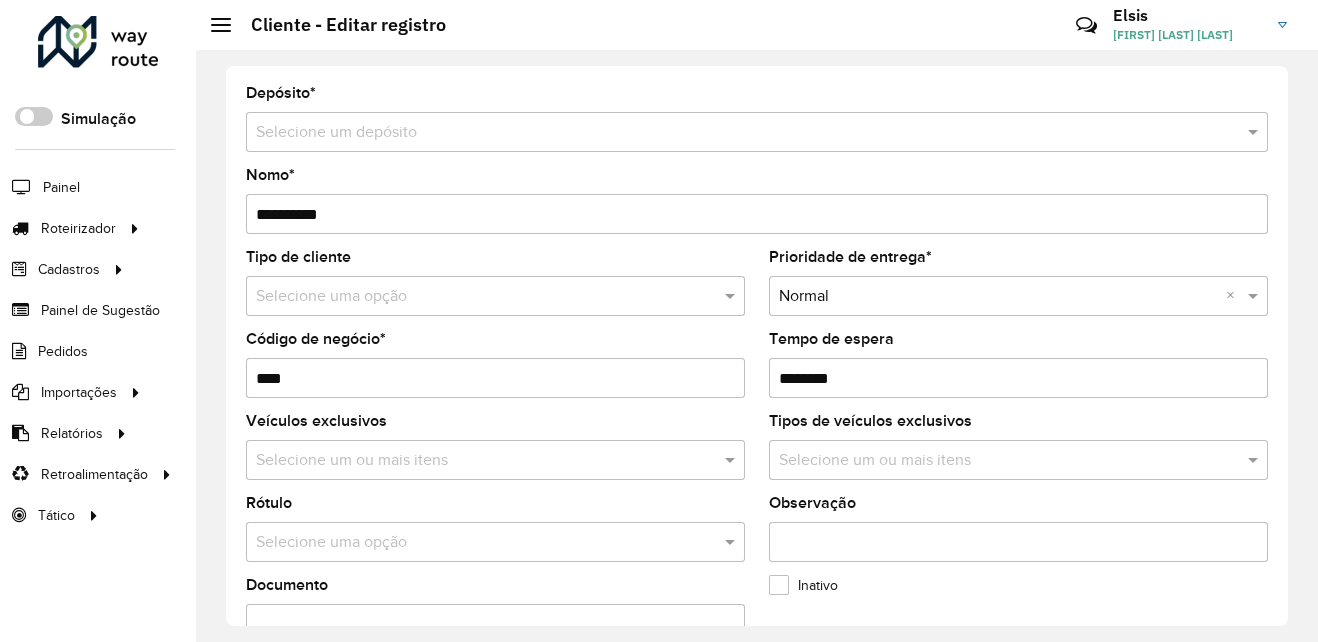 type on "*********" 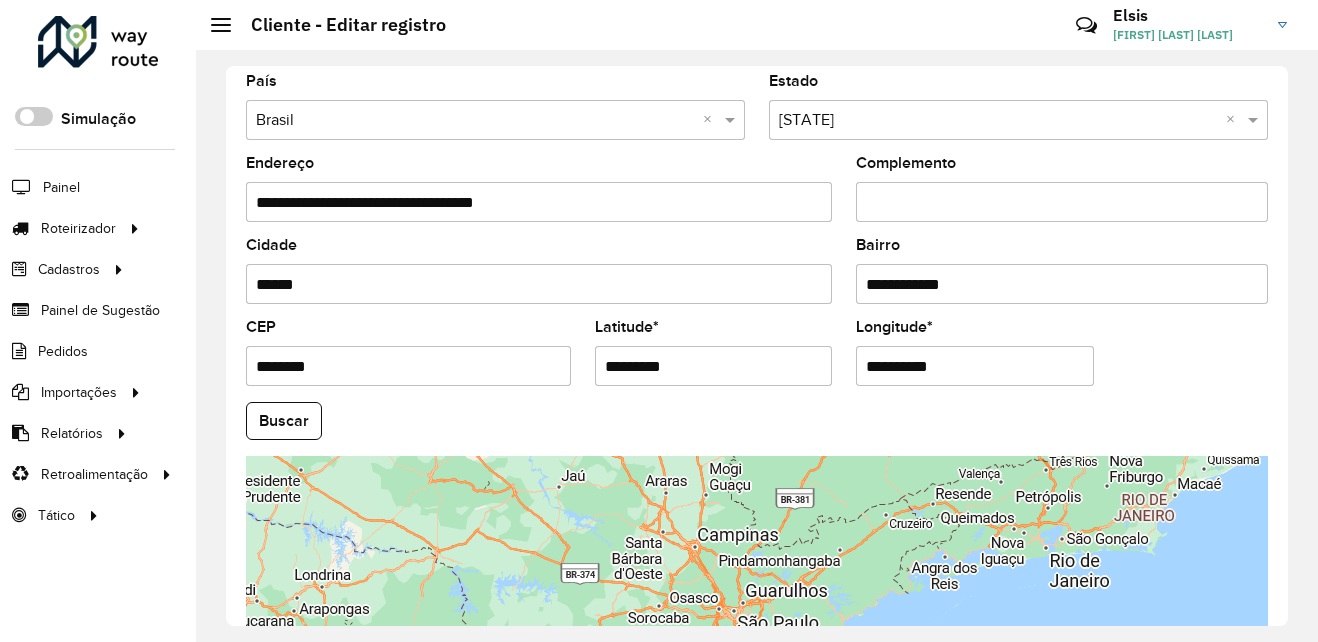 scroll, scrollTop: 800, scrollLeft: 0, axis: vertical 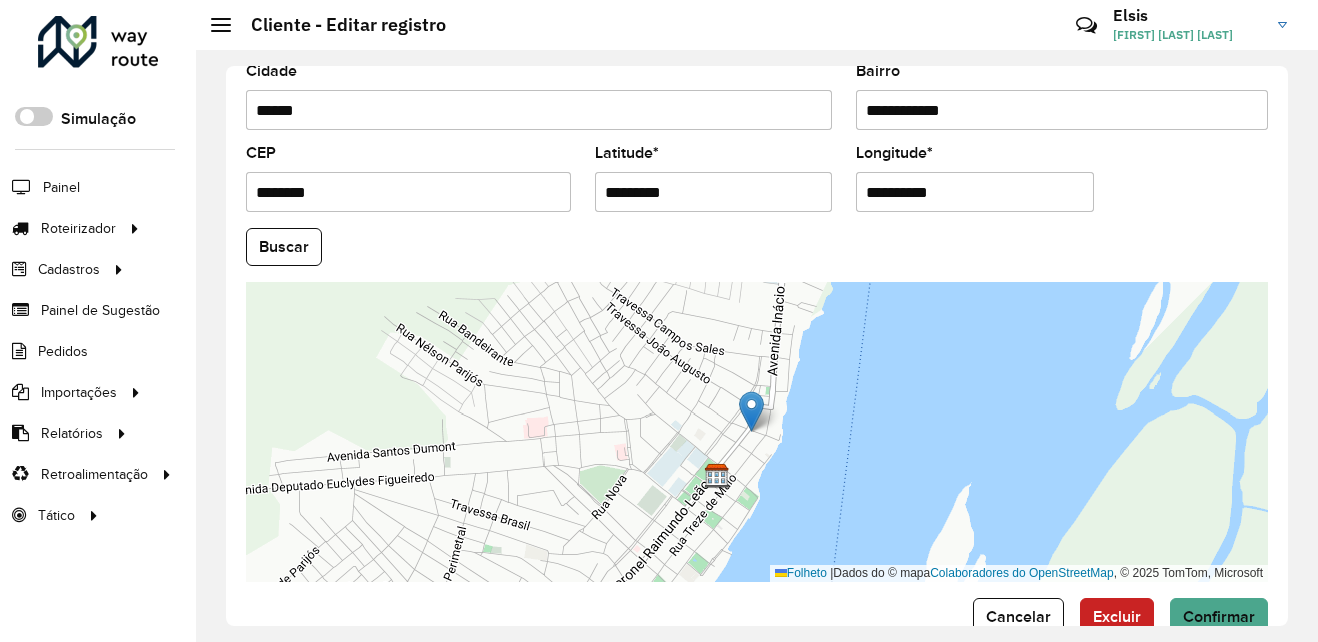 drag, startPoint x: 728, startPoint y: 195, endPoint x: 545, endPoint y: 213, distance: 183.88312 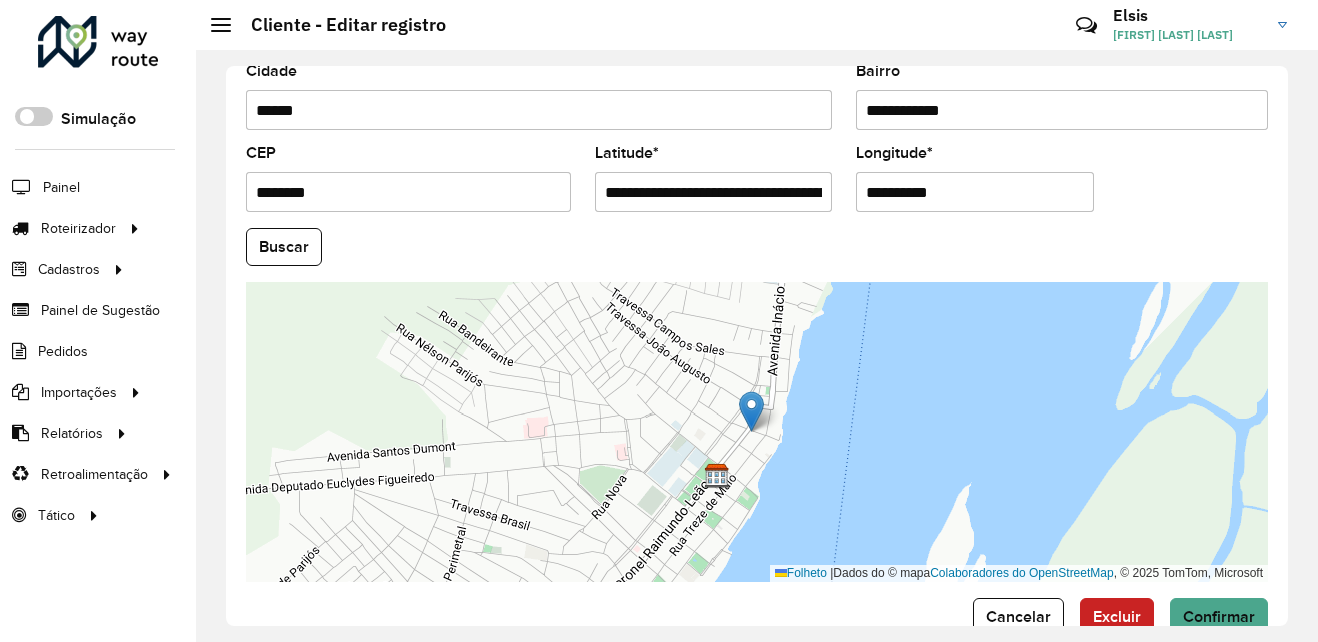 scroll, scrollTop: 0, scrollLeft: 97, axis: horizontal 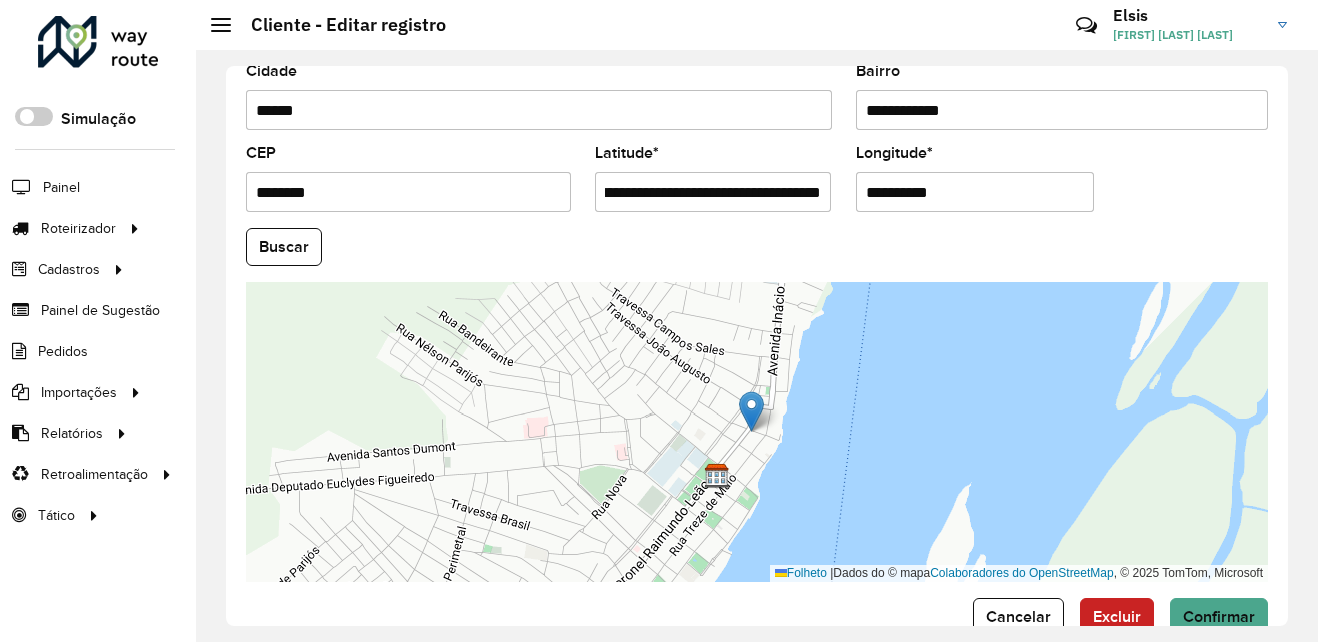 drag, startPoint x: 665, startPoint y: 193, endPoint x: 865, endPoint y: 182, distance: 200.30228 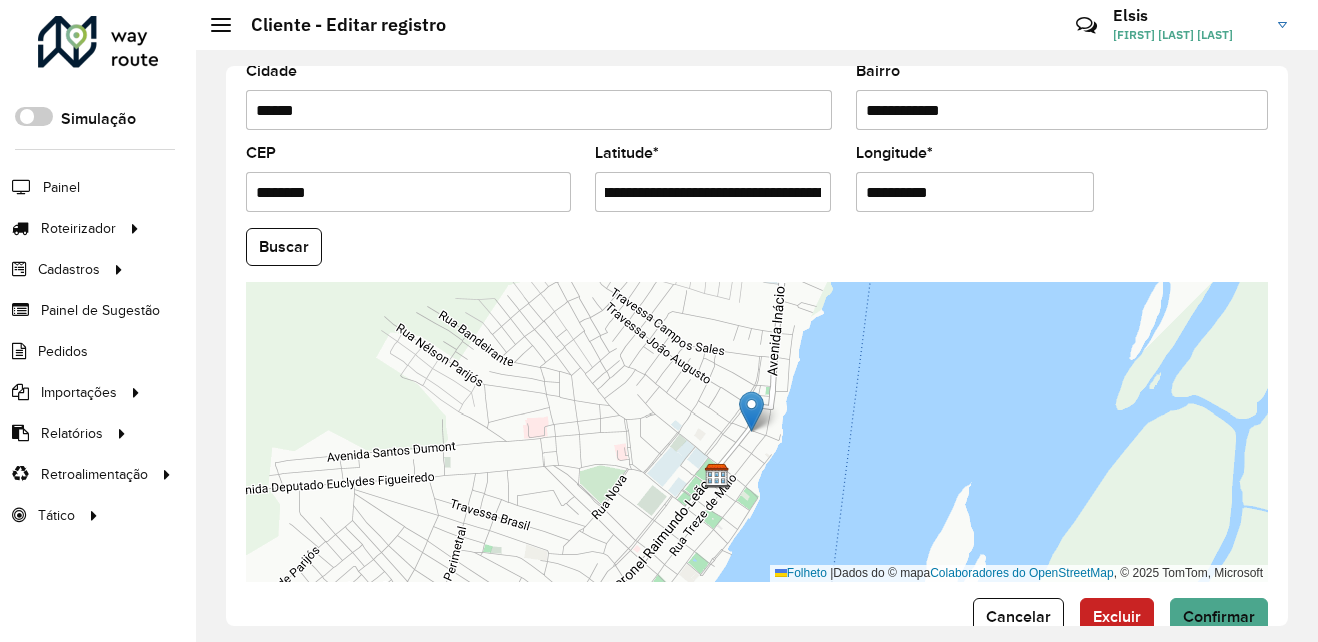 scroll, scrollTop: 0, scrollLeft: 257, axis: horizontal 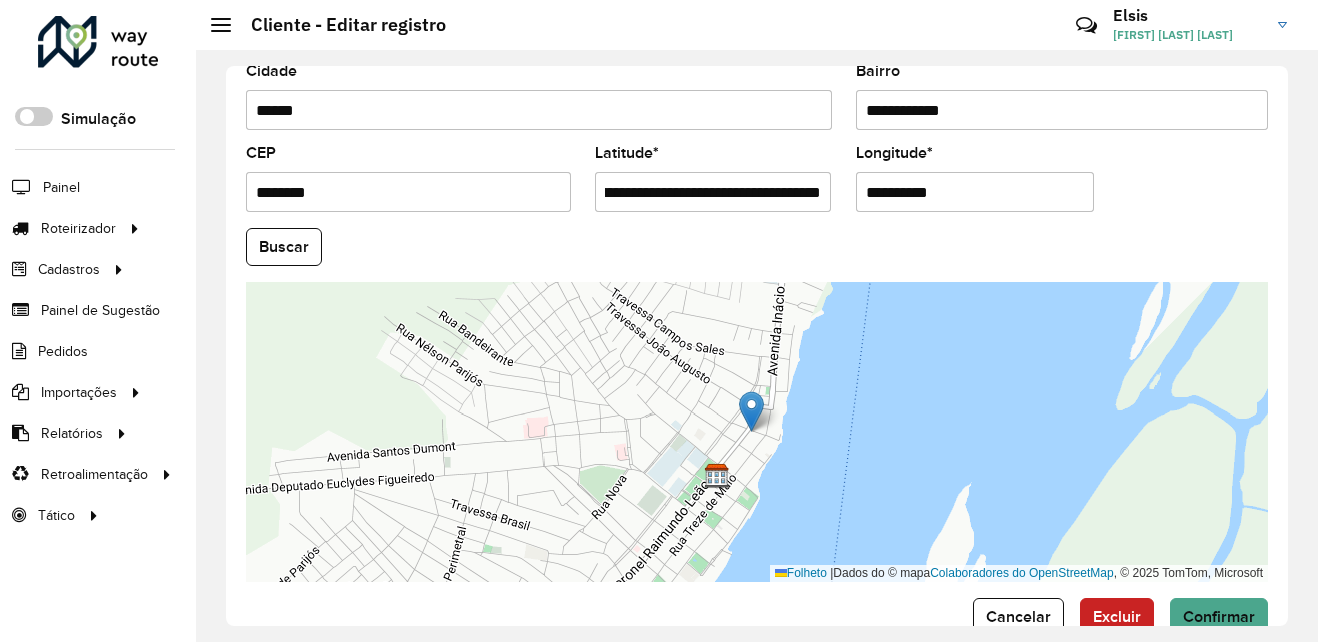 drag, startPoint x: 669, startPoint y: 197, endPoint x: 897, endPoint y: 189, distance: 228.1403 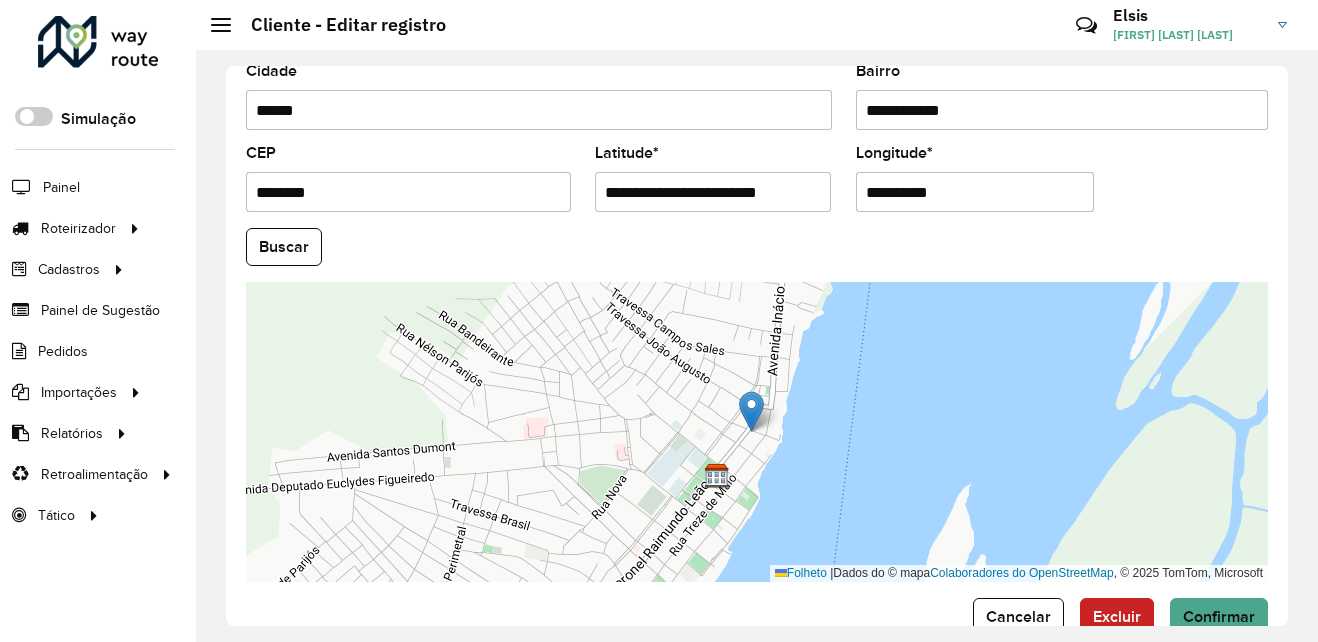 scroll, scrollTop: 0, scrollLeft: 0, axis: both 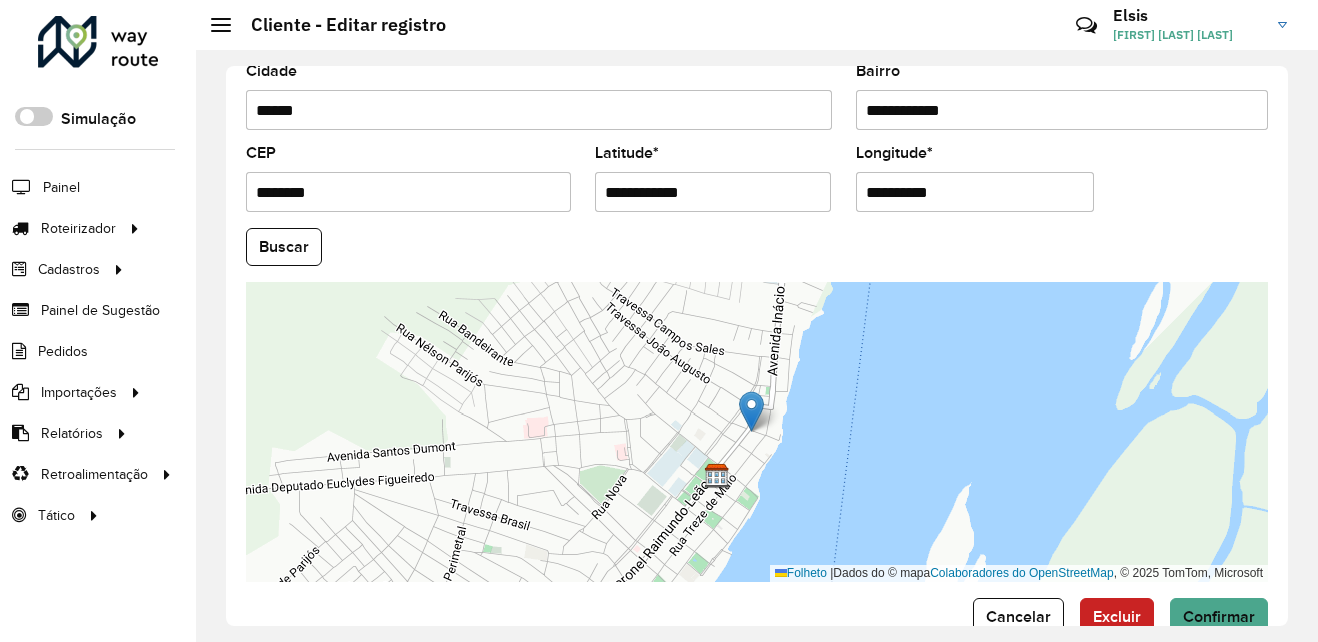 type on "**********" 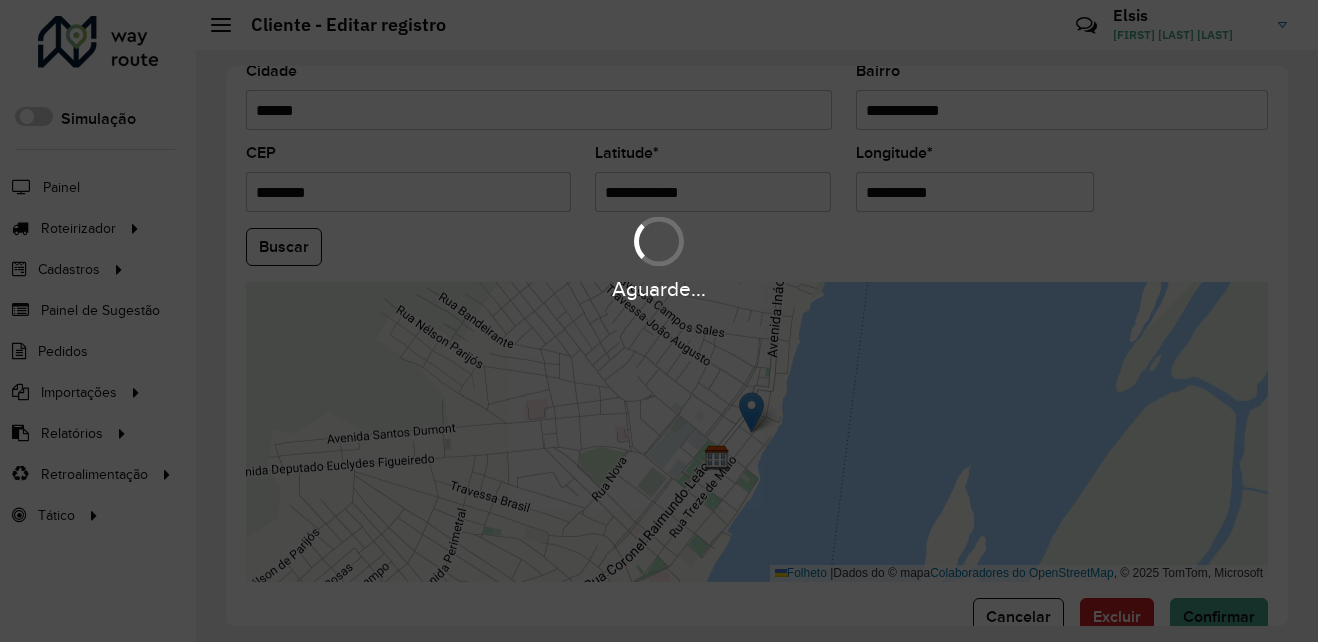 drag, startPoint x: 969, startPoint y: 190, endPoint x: 659, endPoint y: 230, distance: 312.57 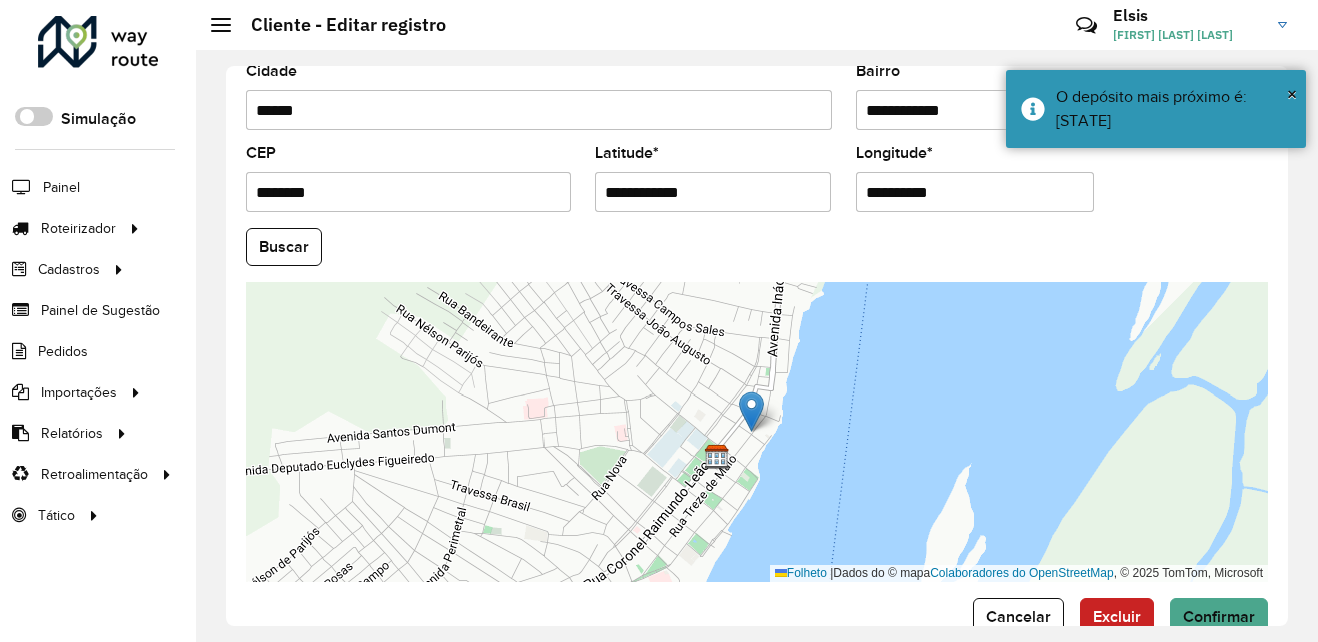 paste on "********" 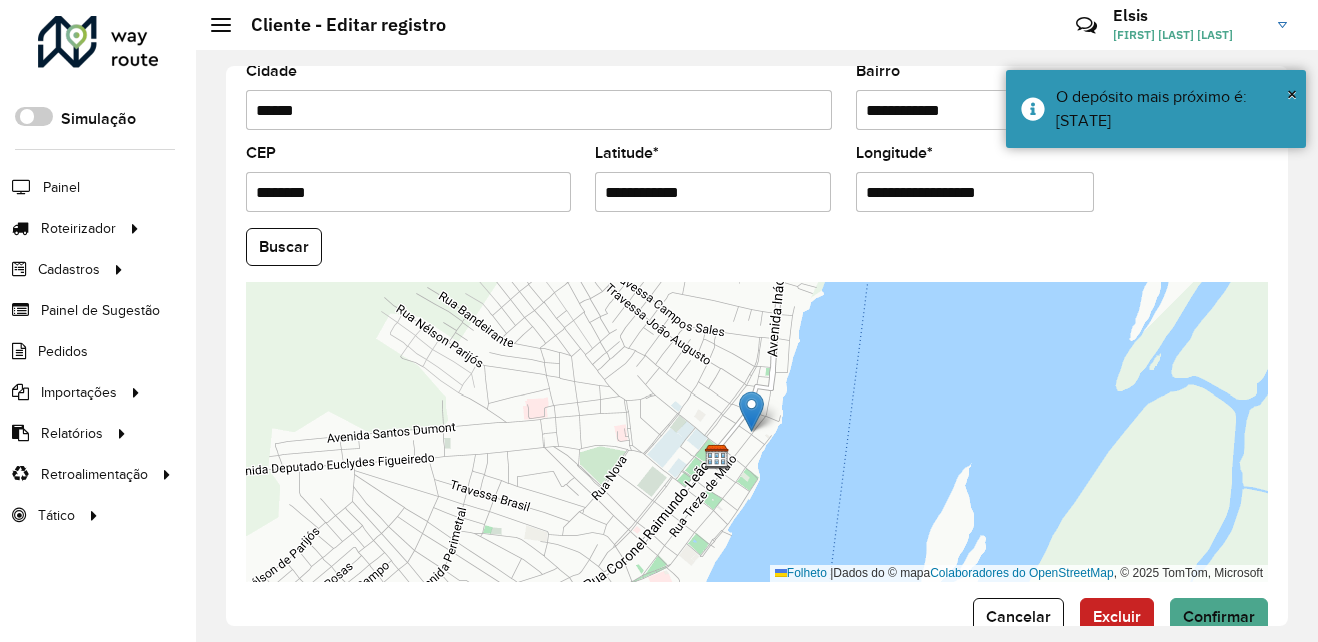drag, startPoint x: 884, startPoint y: 195, endPoint x: 895, endPoint y: 196, distance: 11.045361 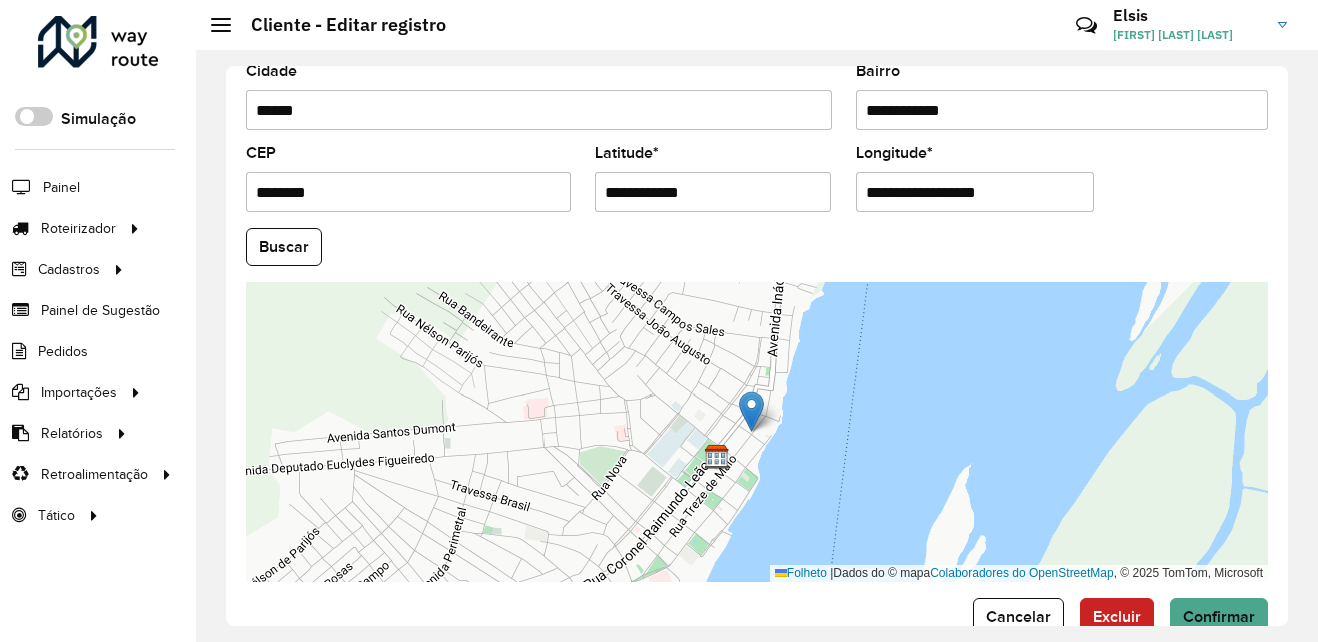 drag, startPoint x: 892, startPoint y: 191, endPoint x: 941, endPoint y: 195, distance: 49.162994 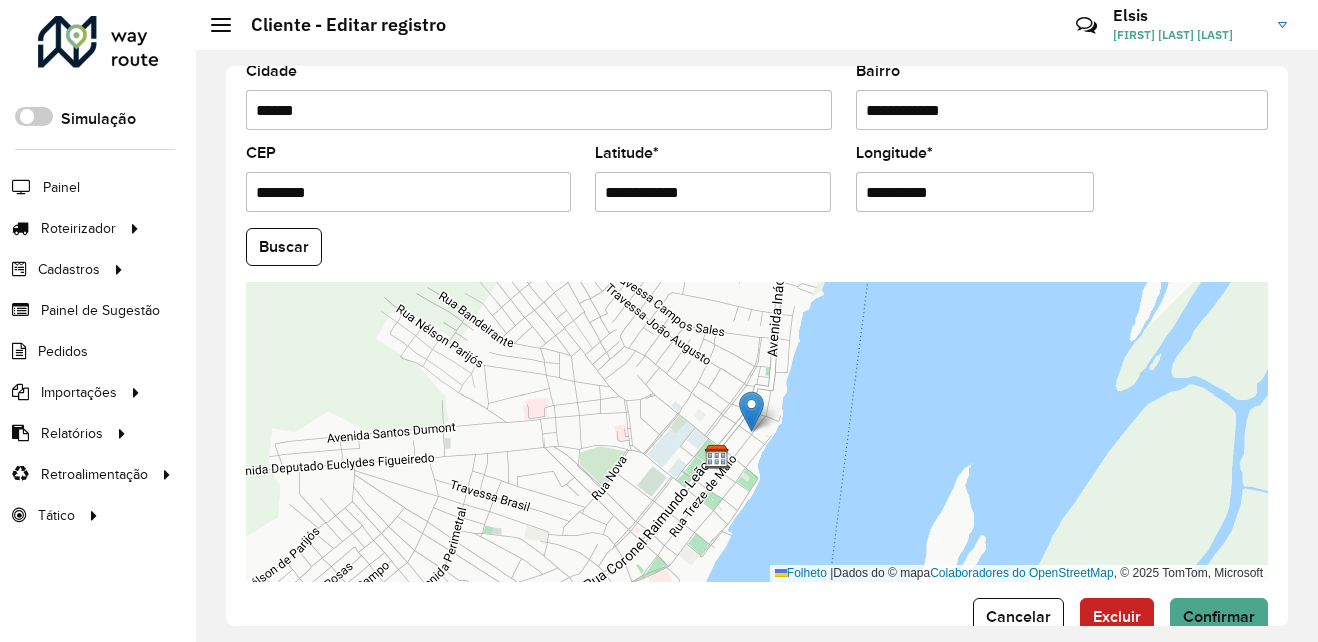 type on "**********" 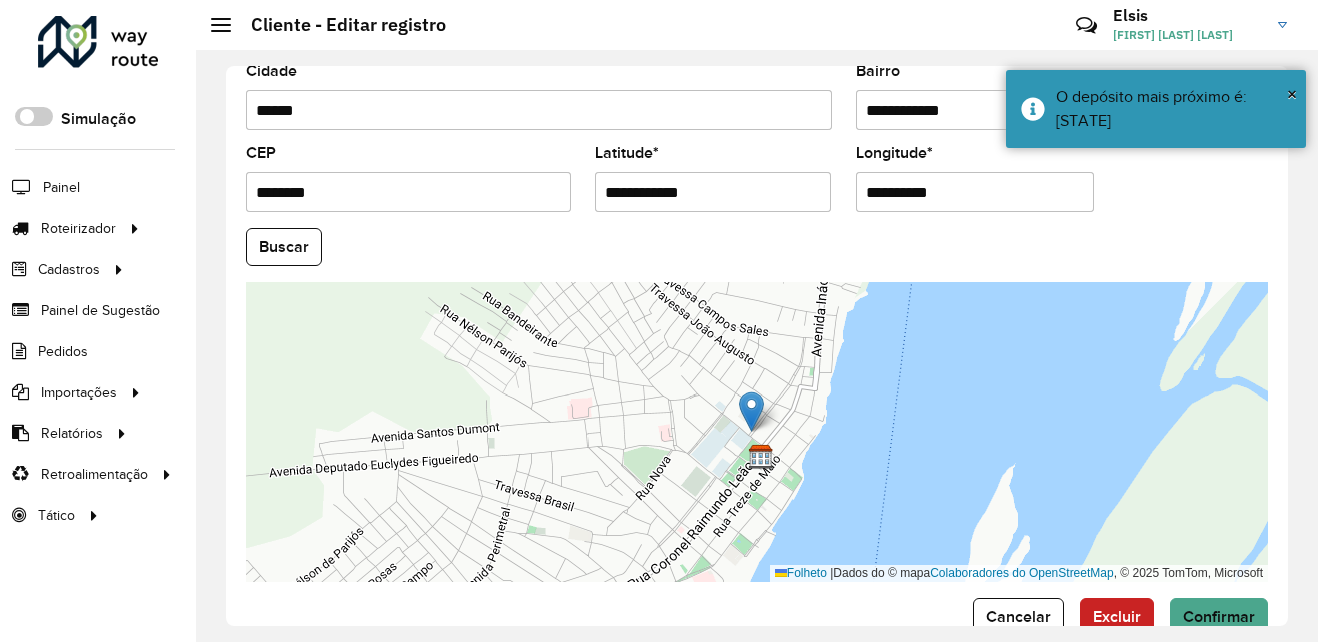 click on "**********" at bounding box center (713, 192) 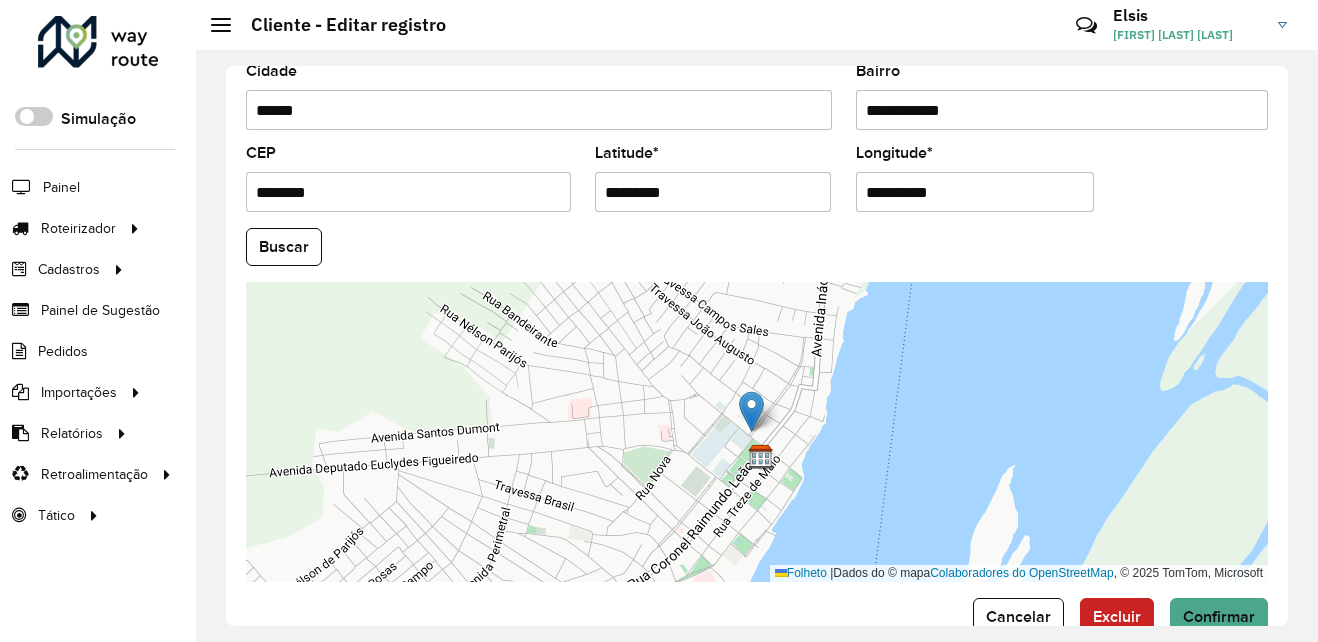 type on "*********" 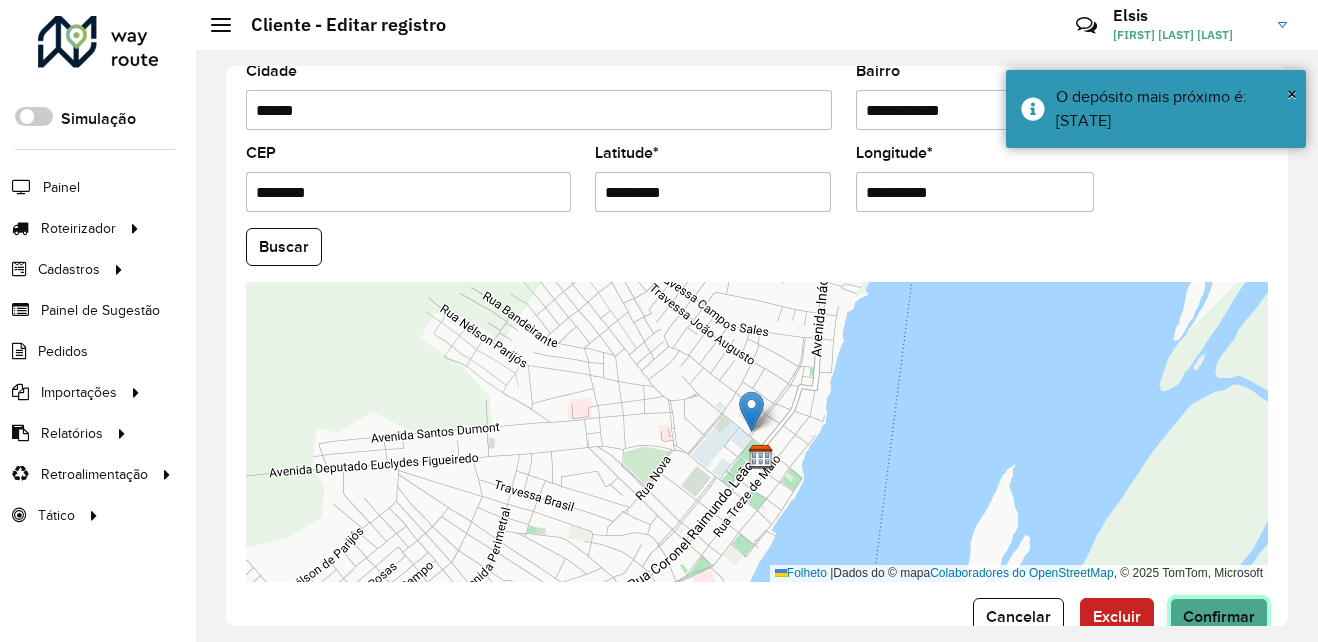 click on "Confirmar" 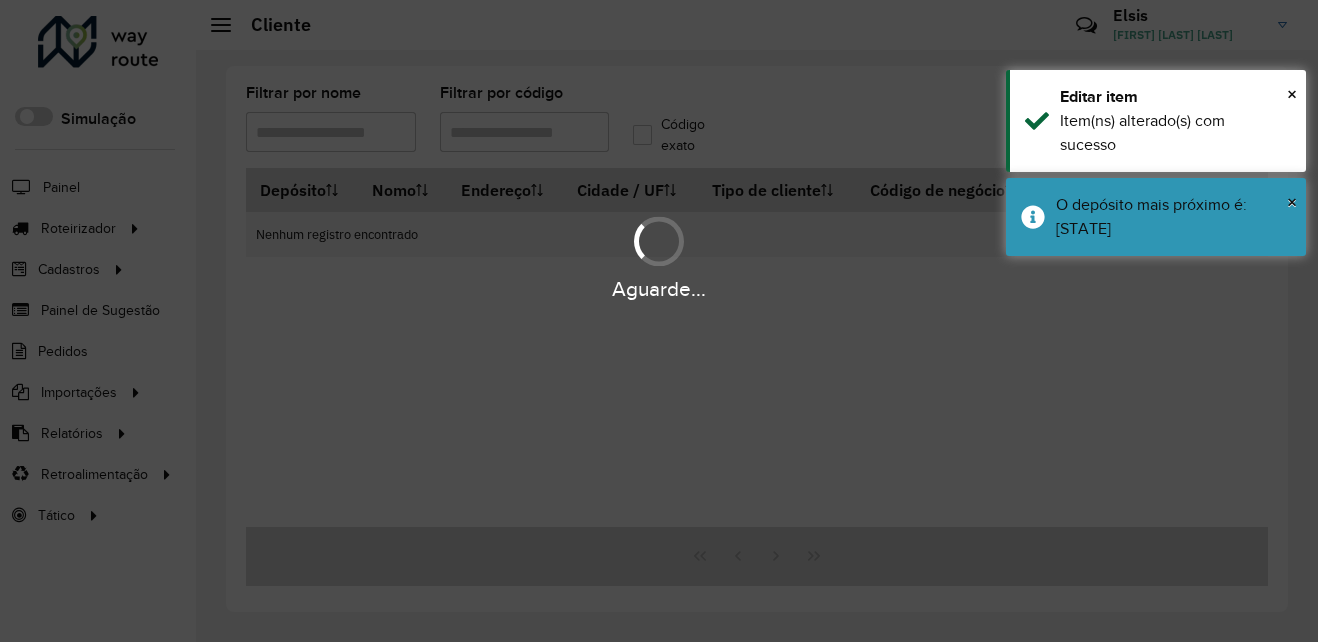 type on "****" 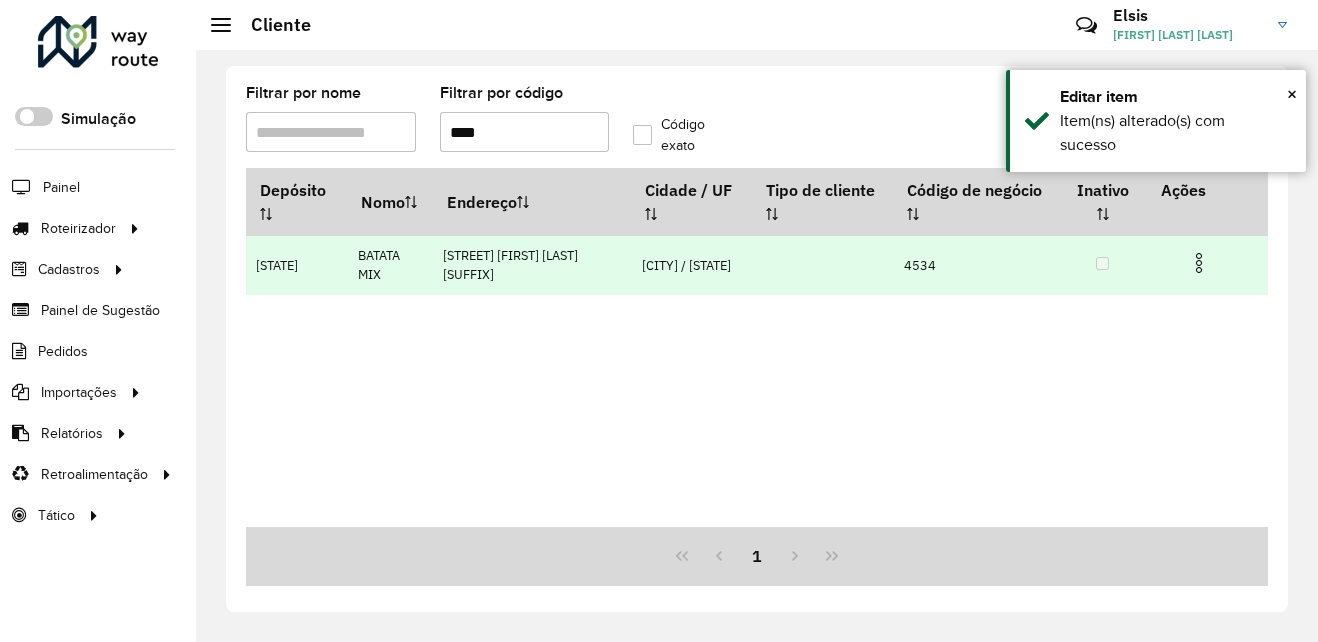 click at bounding box center (1199, 263) 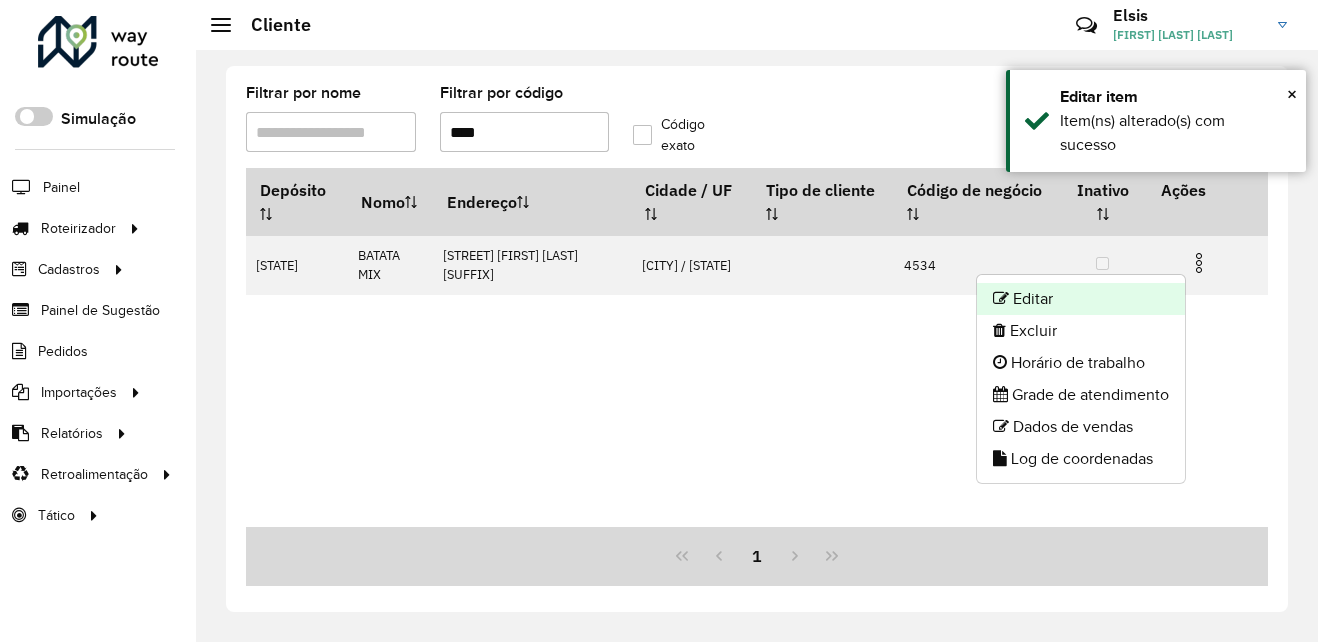 click on "Editar" 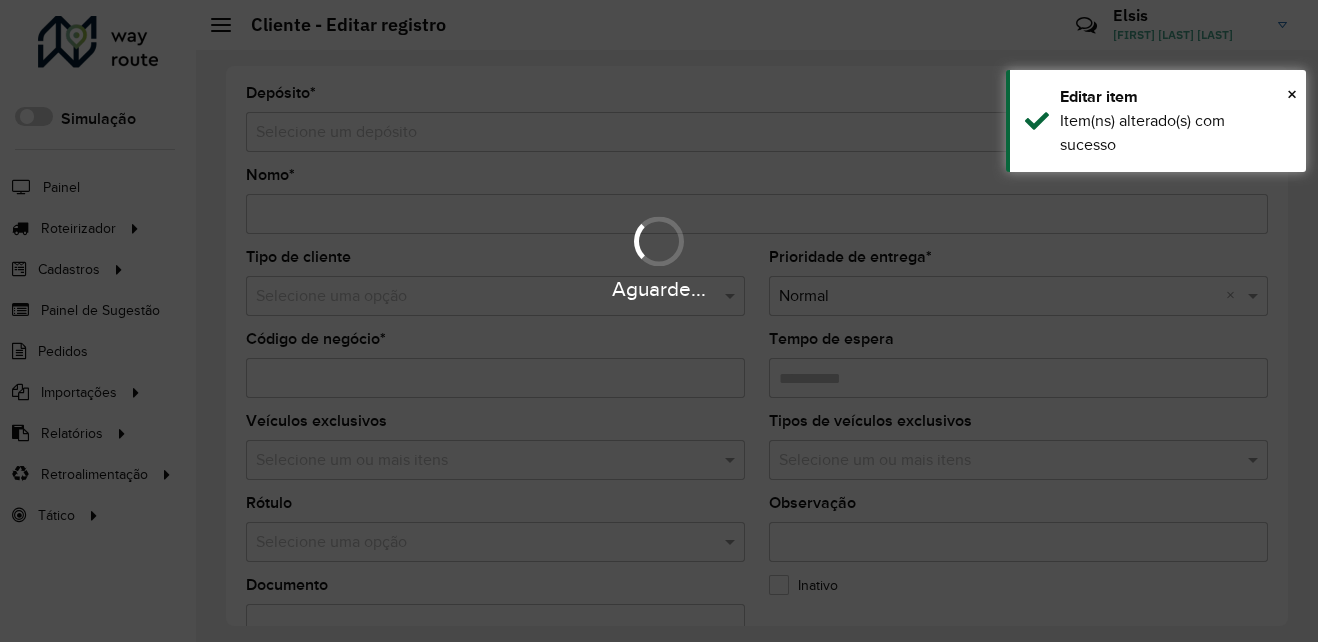 type on "**********" 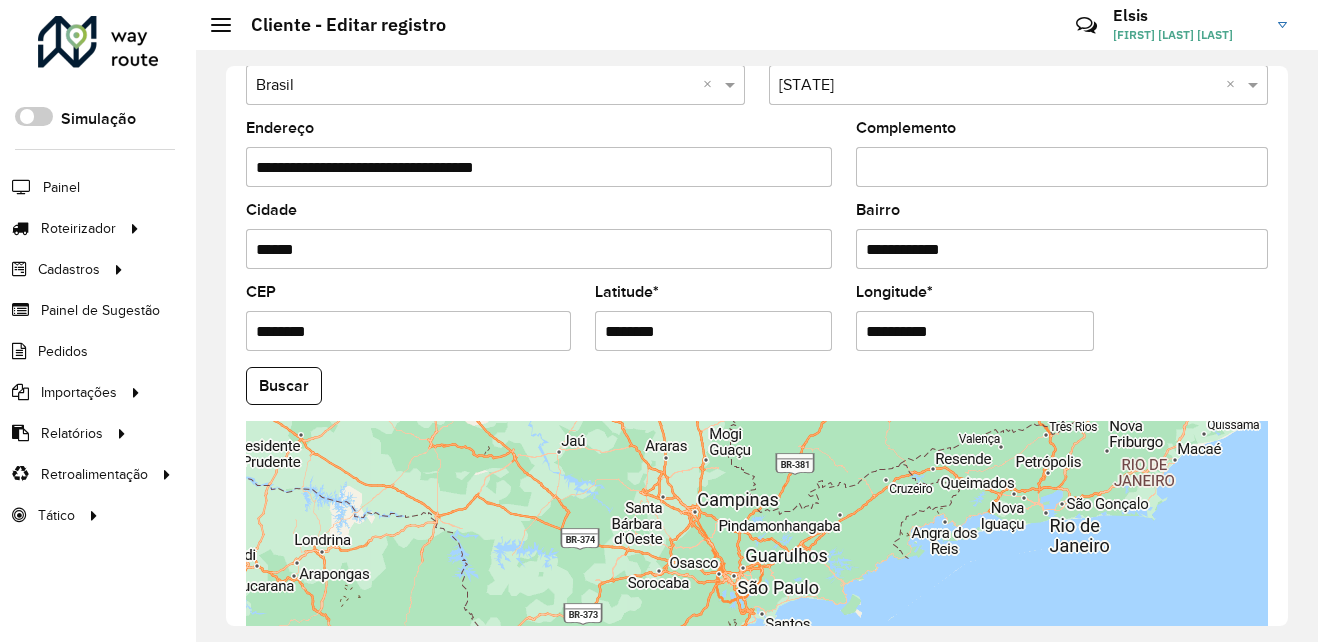 scroll, scrollTop: 846, scrollLeft: 0, axis: vertical 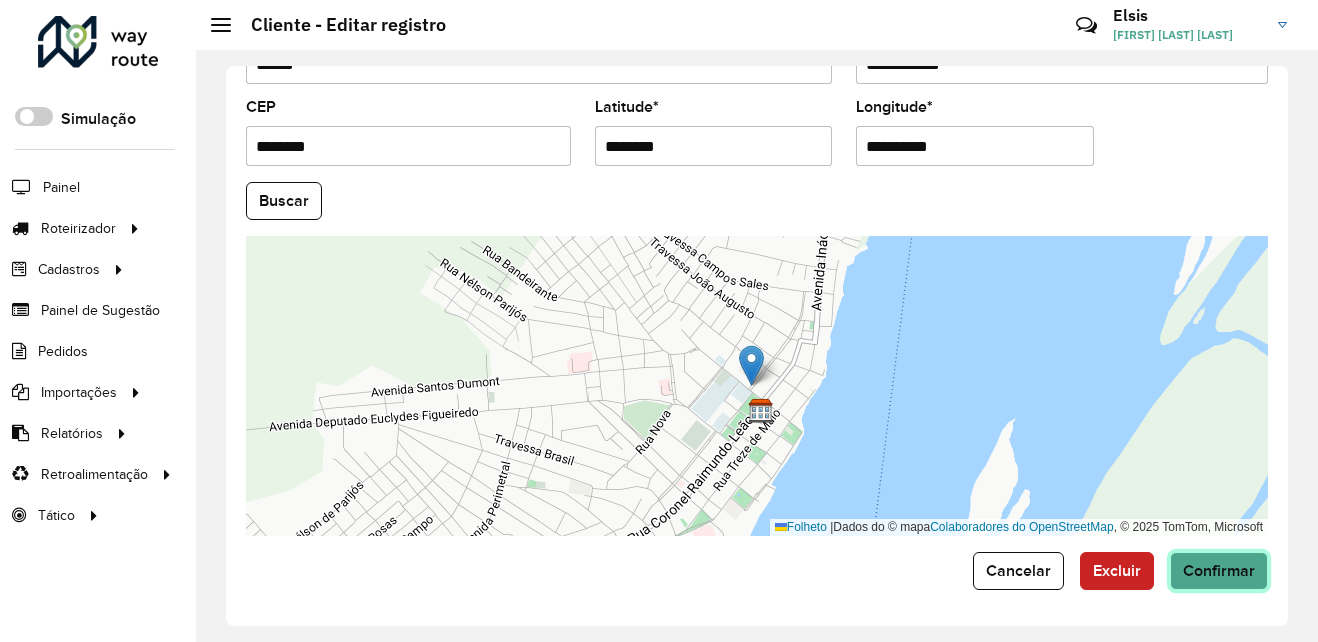 click on "Confirmar" 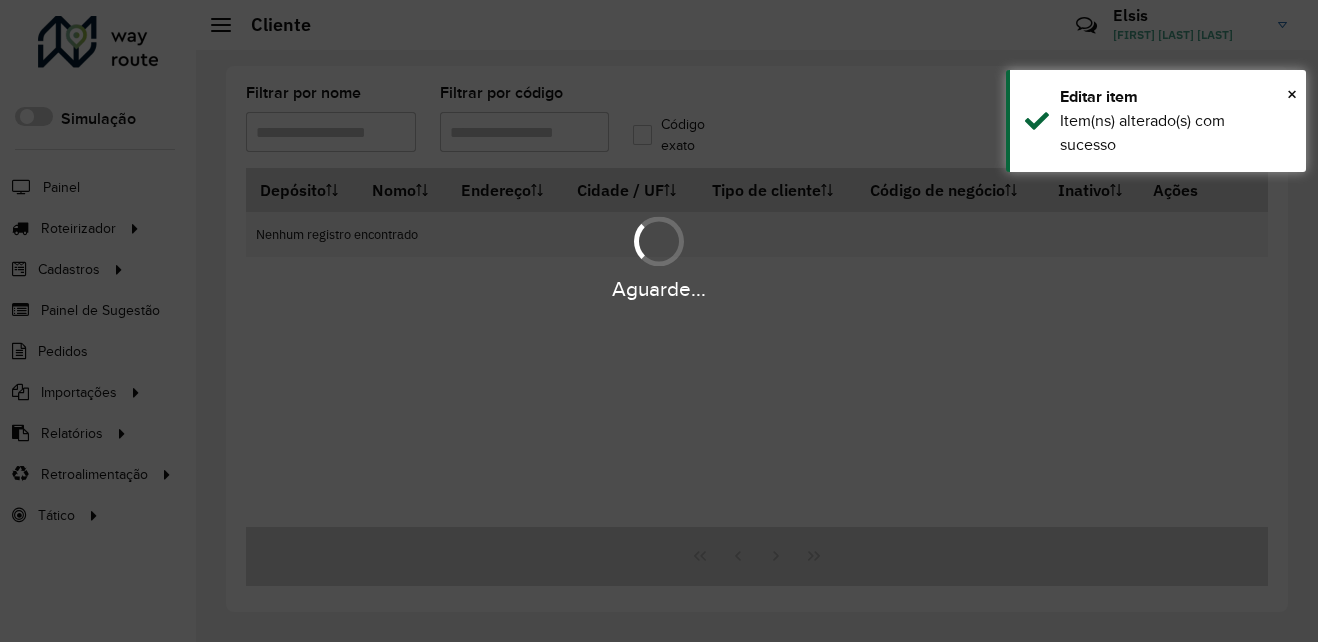 type on "****" 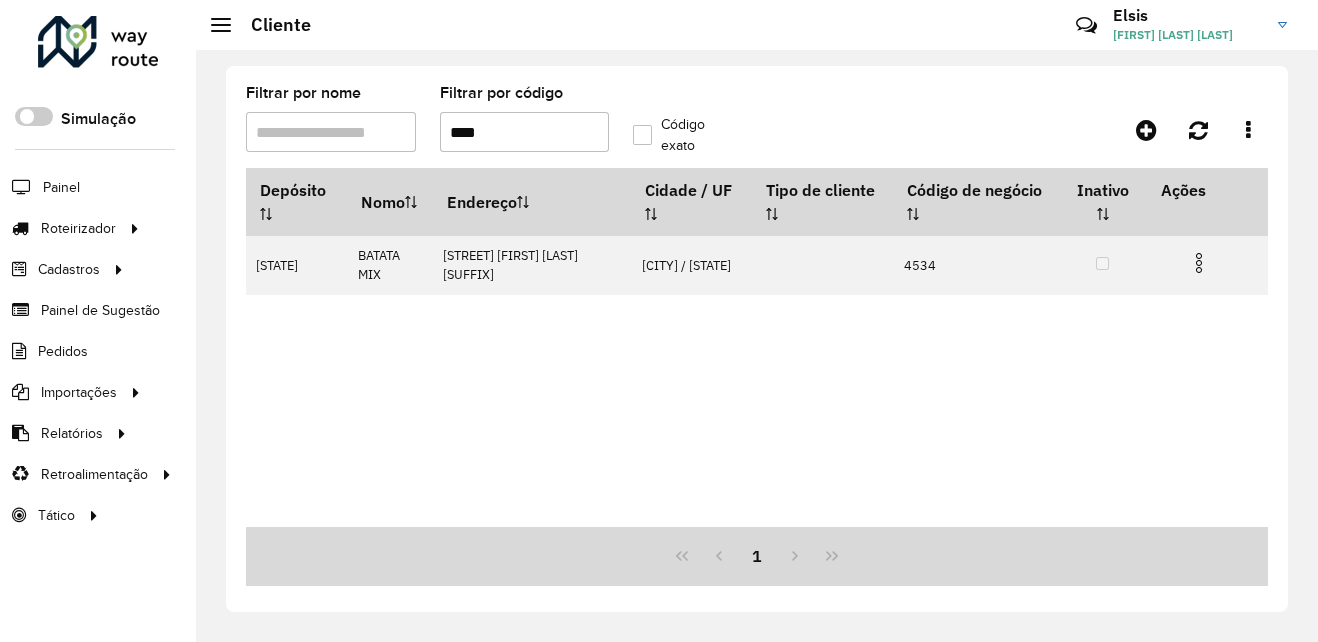 drag, startPoint x: 518, startPoint y: 121, endPoint x: 445, endPoint y: 133, distance: 73.97973 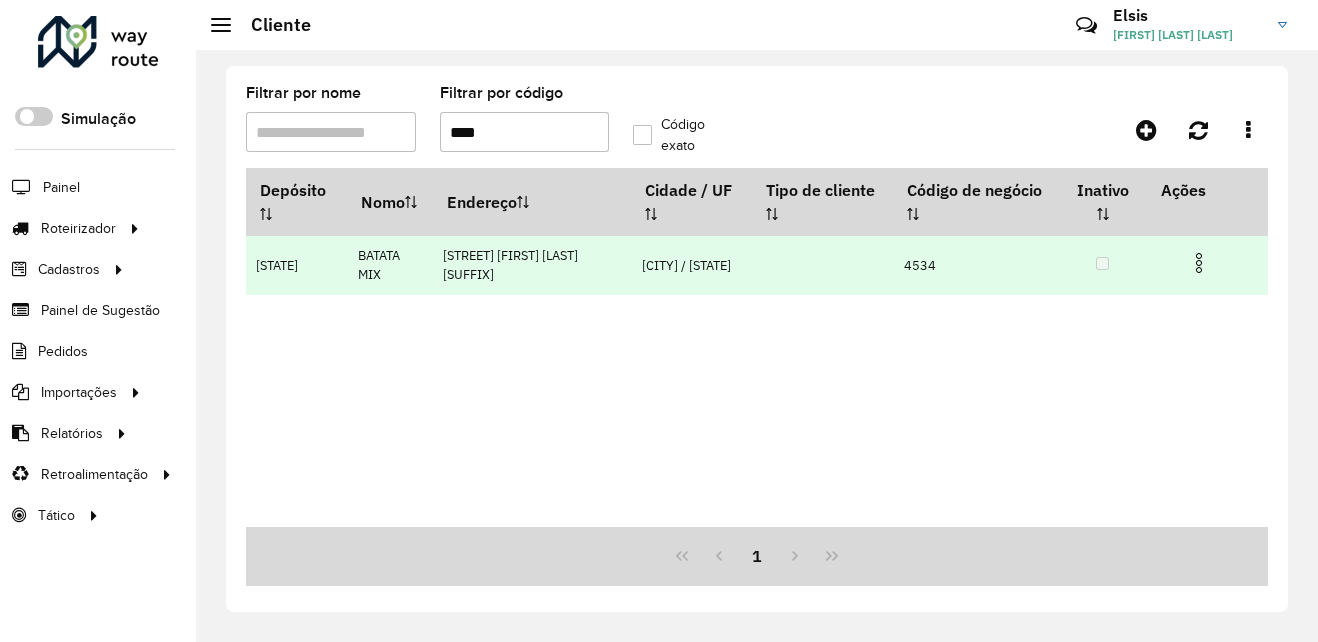 click at bounding box center (1199, 263) 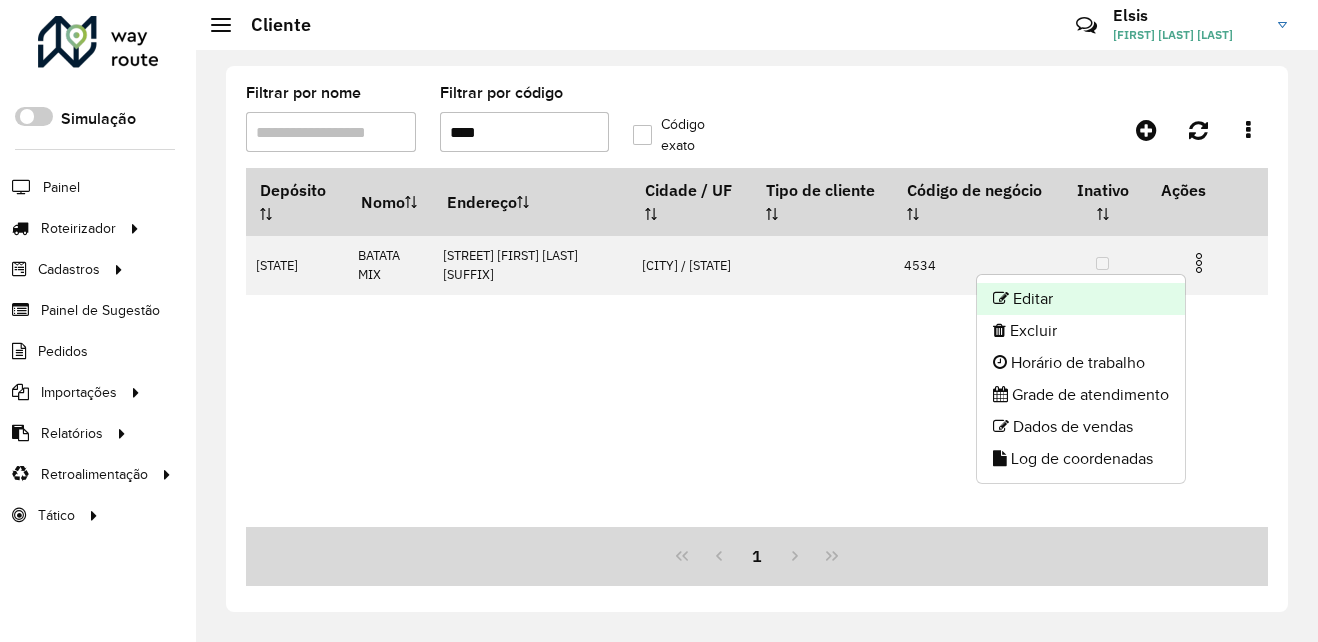 click on "Editar" 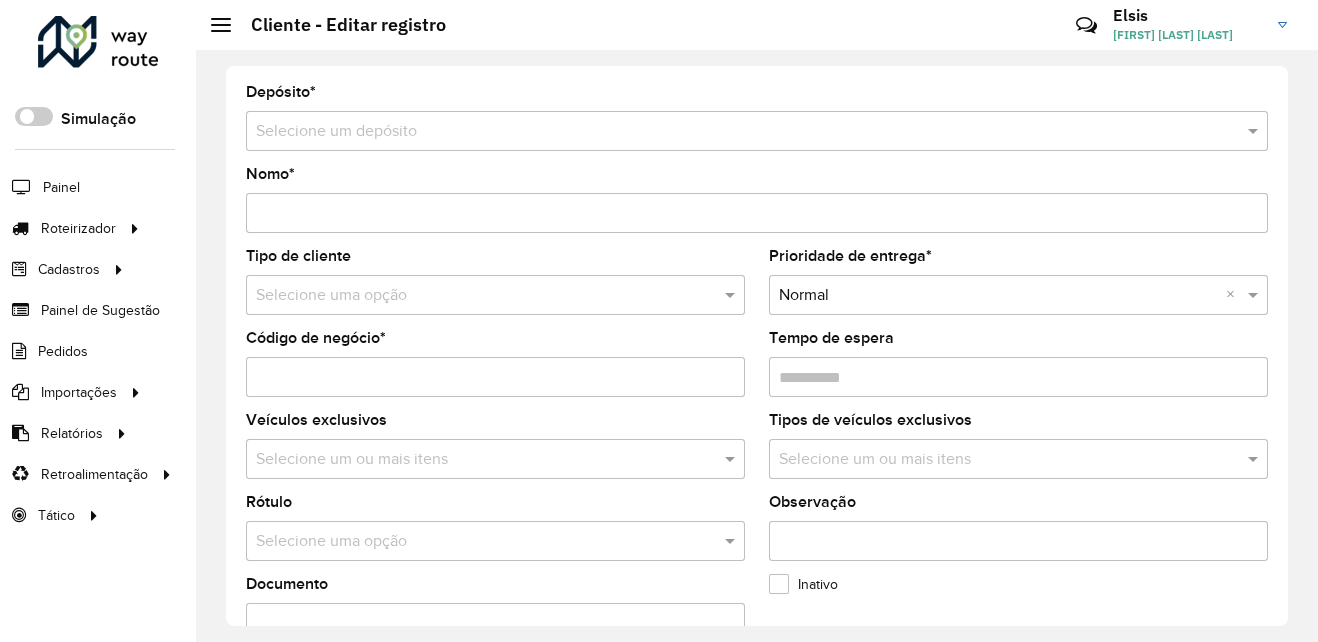 scroll, scrollTop: 0, scrollLeft: 0, axis: both 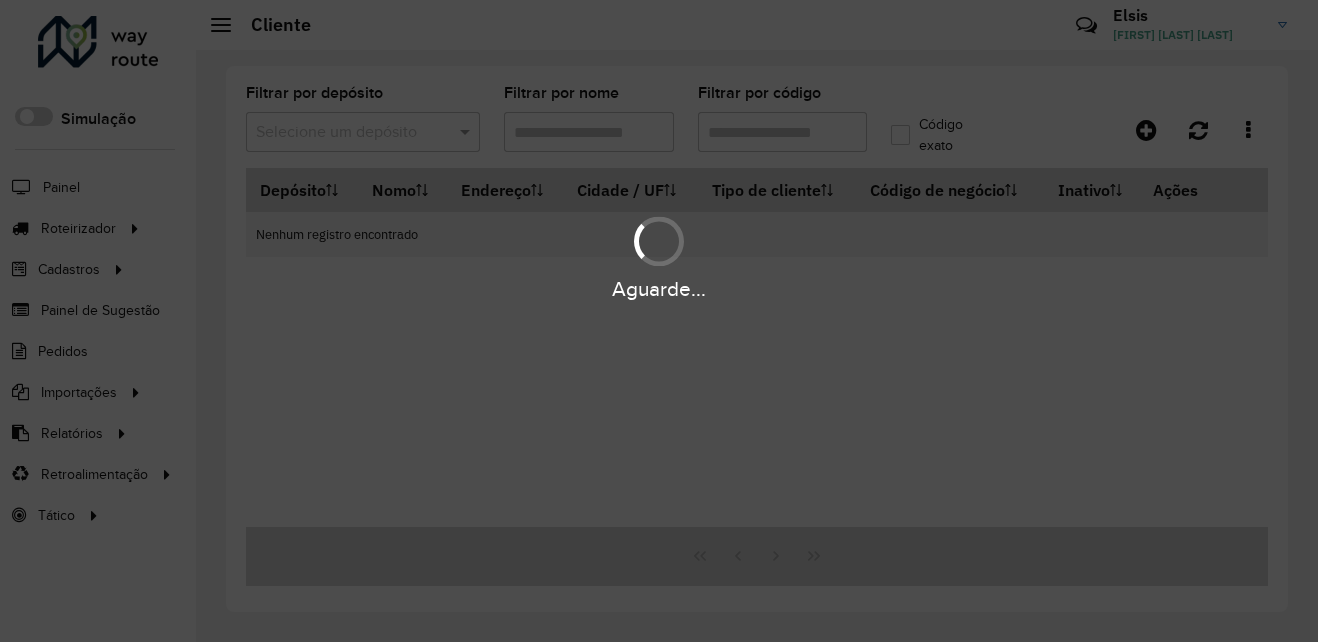 type on "****" 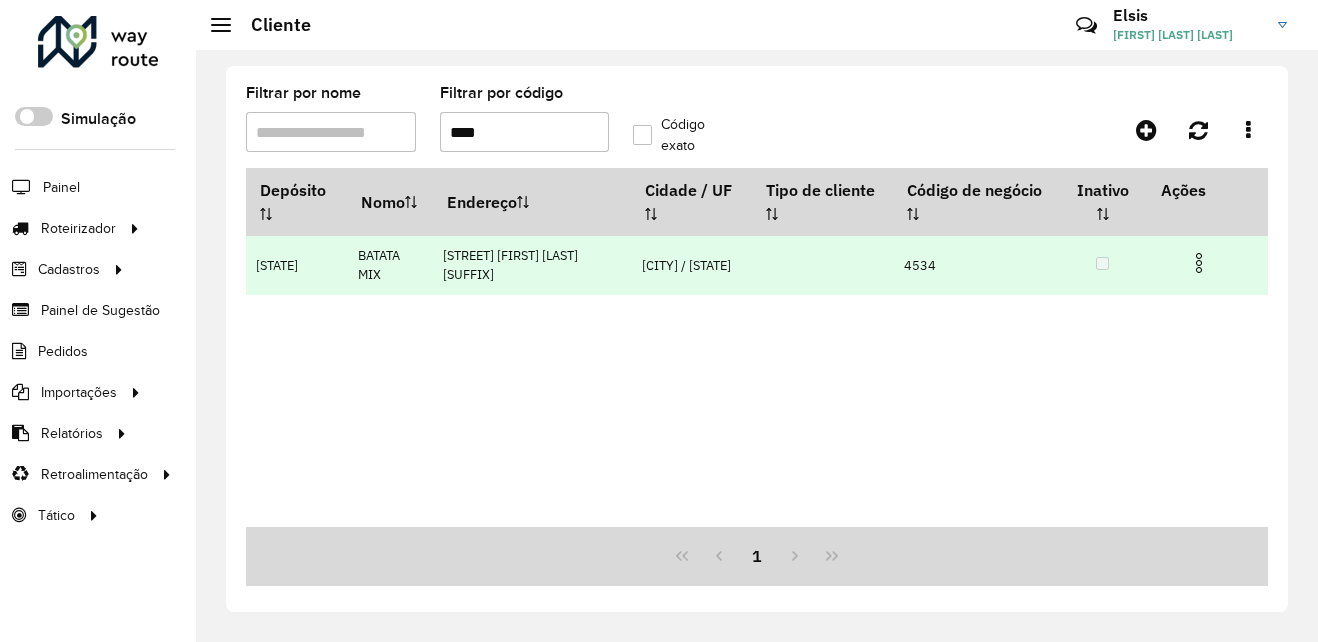 click at bounding box center [1199, 263] 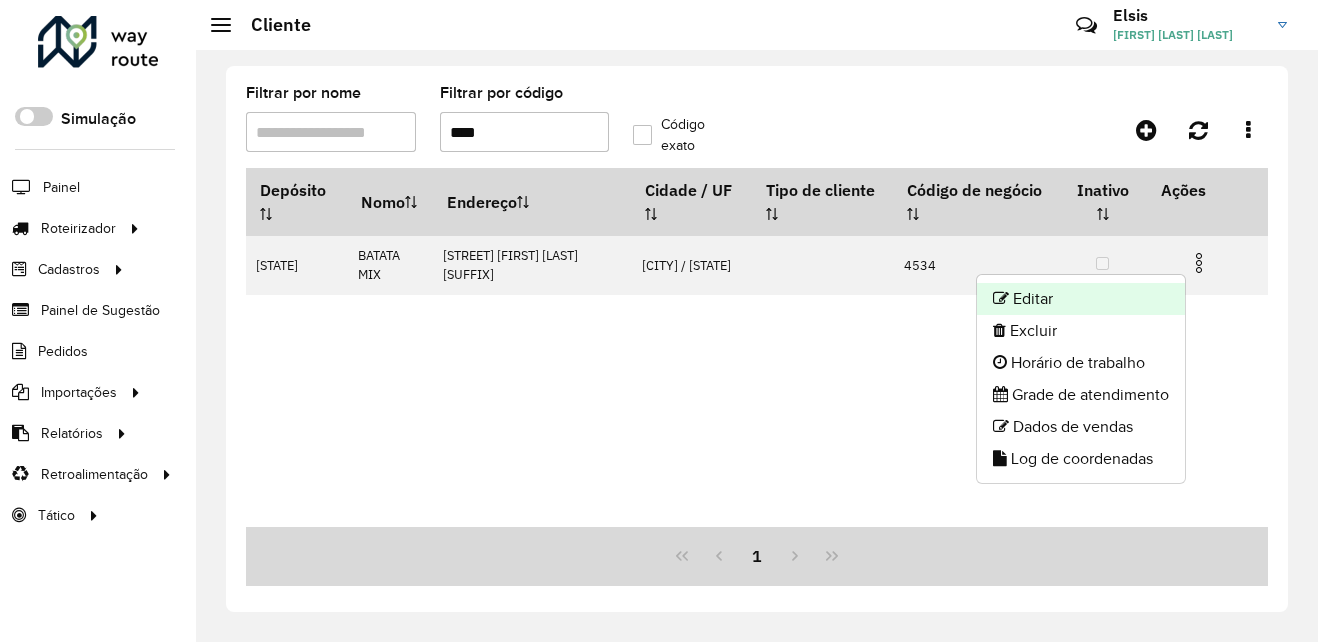 click on "Editar" 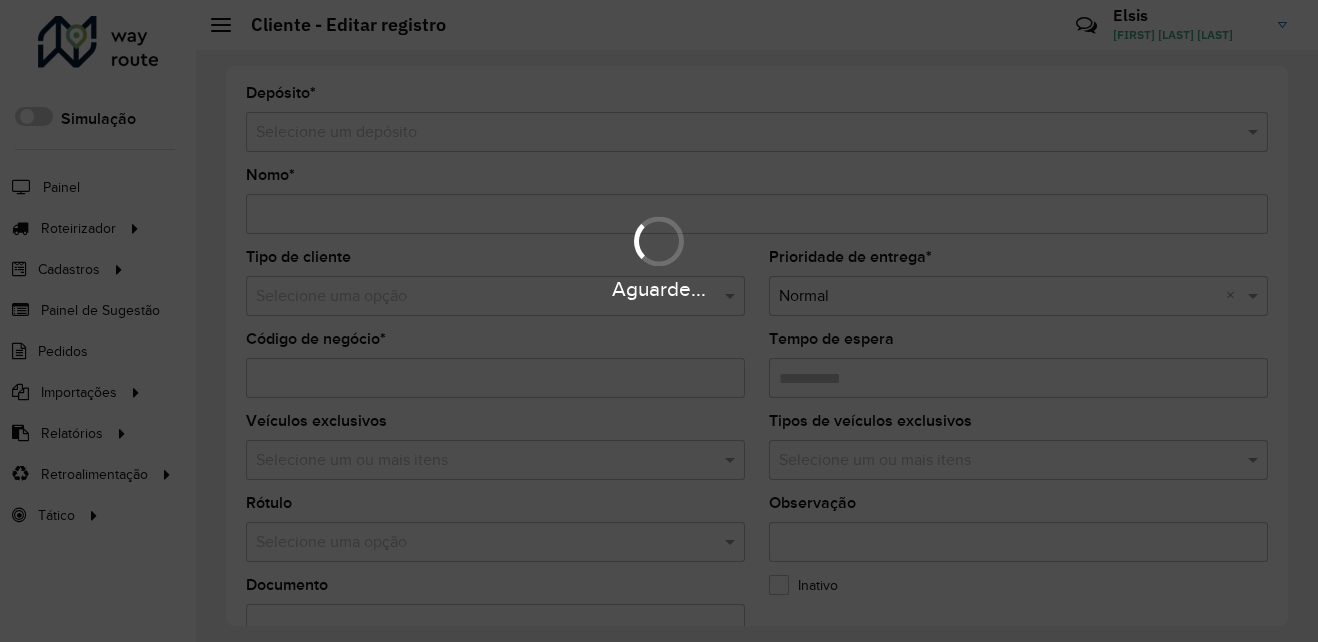 type on "**********" 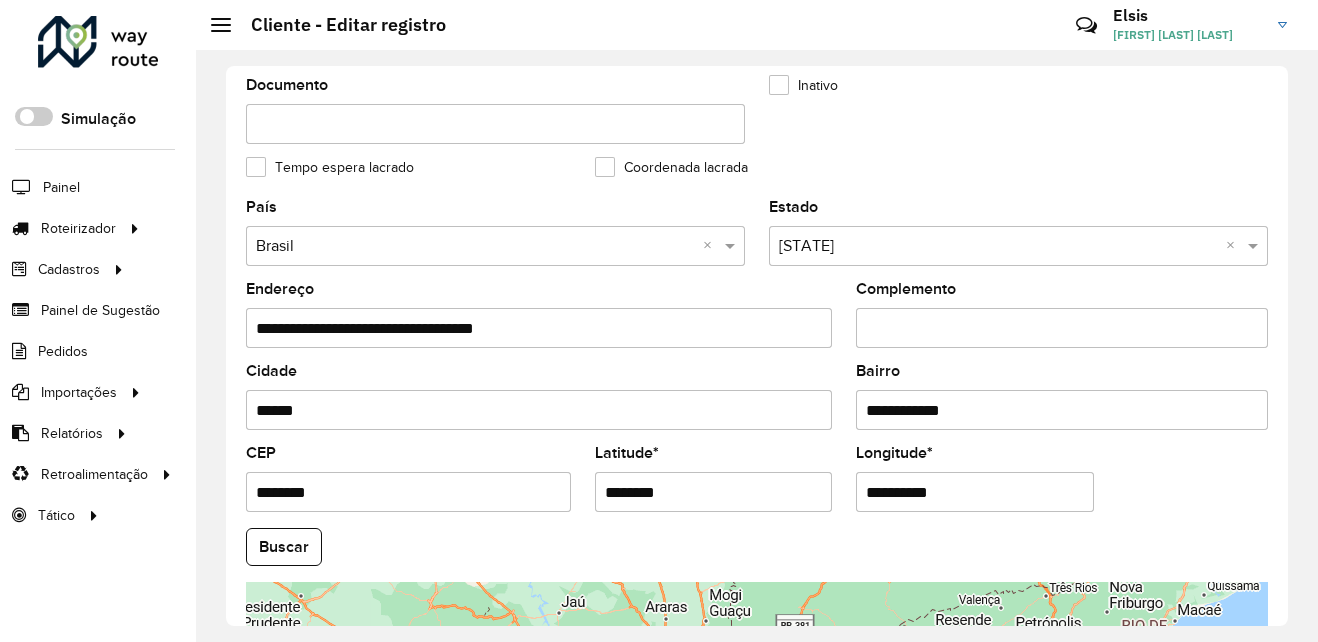 scroll, scrollTop: 700, scrollLeft: 0, axis: vertical 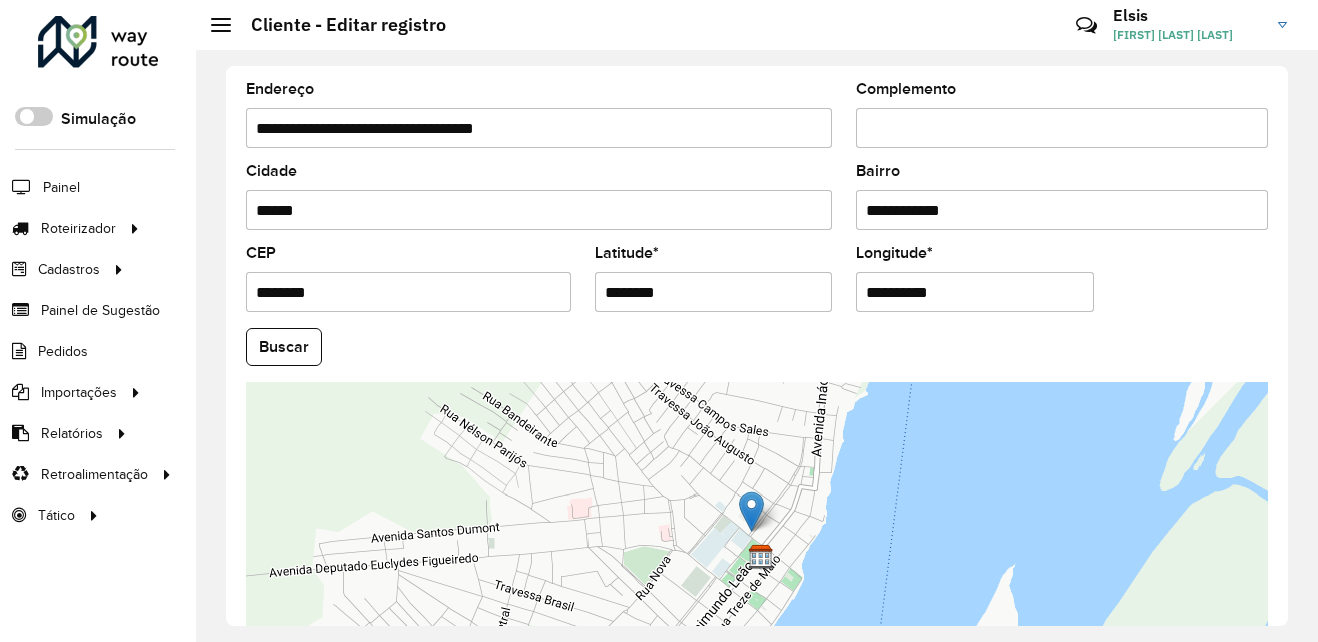 drag, startPoint x: 712, startPoint y: 305, endPoint x: 497, endPoint y: 291, distance: 215.45534 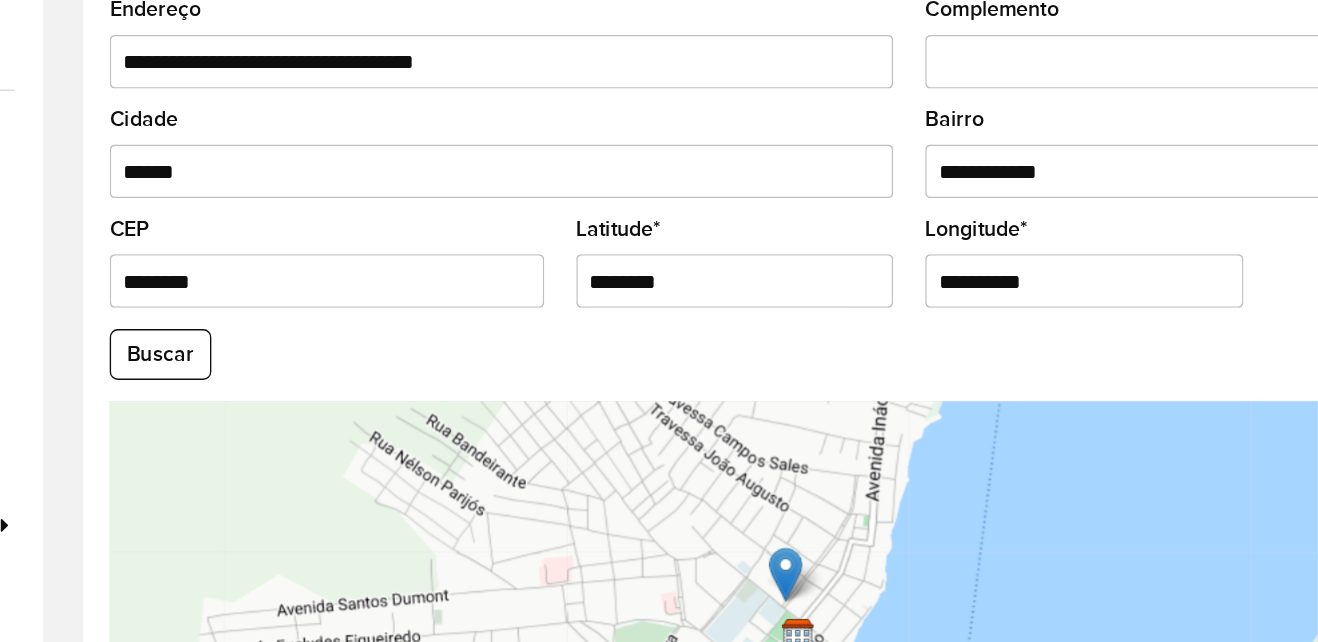 click on "********" at bounding box center (714, 292) 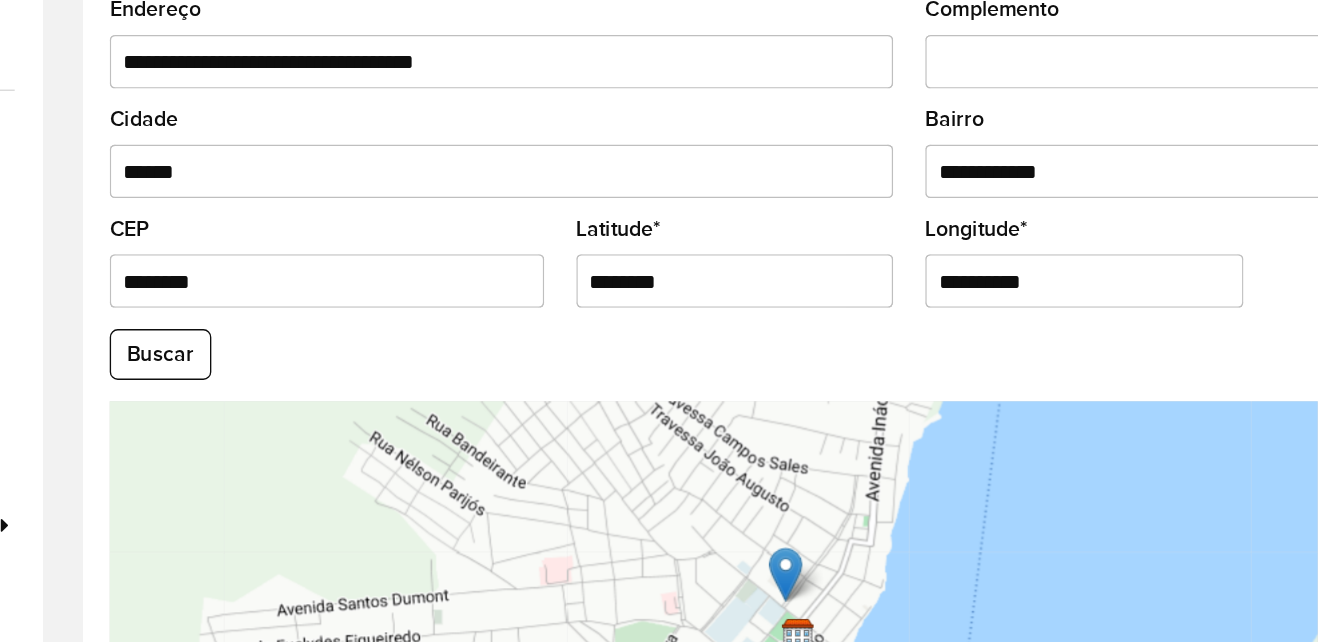 scroll, scrollTop: 775, scrollLeft: 0, axis: vertical 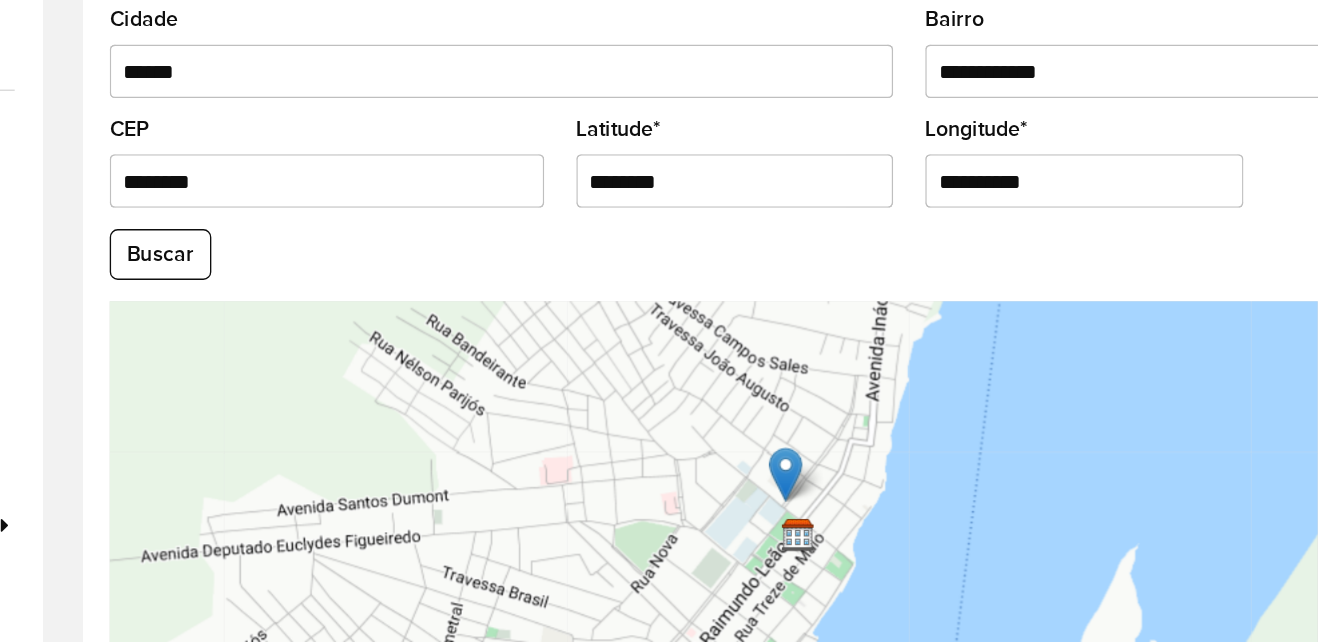 drag, startPoint x: 972, startPoint y: 223, endPoint x: 795, endPoint y: 215, distance: 177.1807 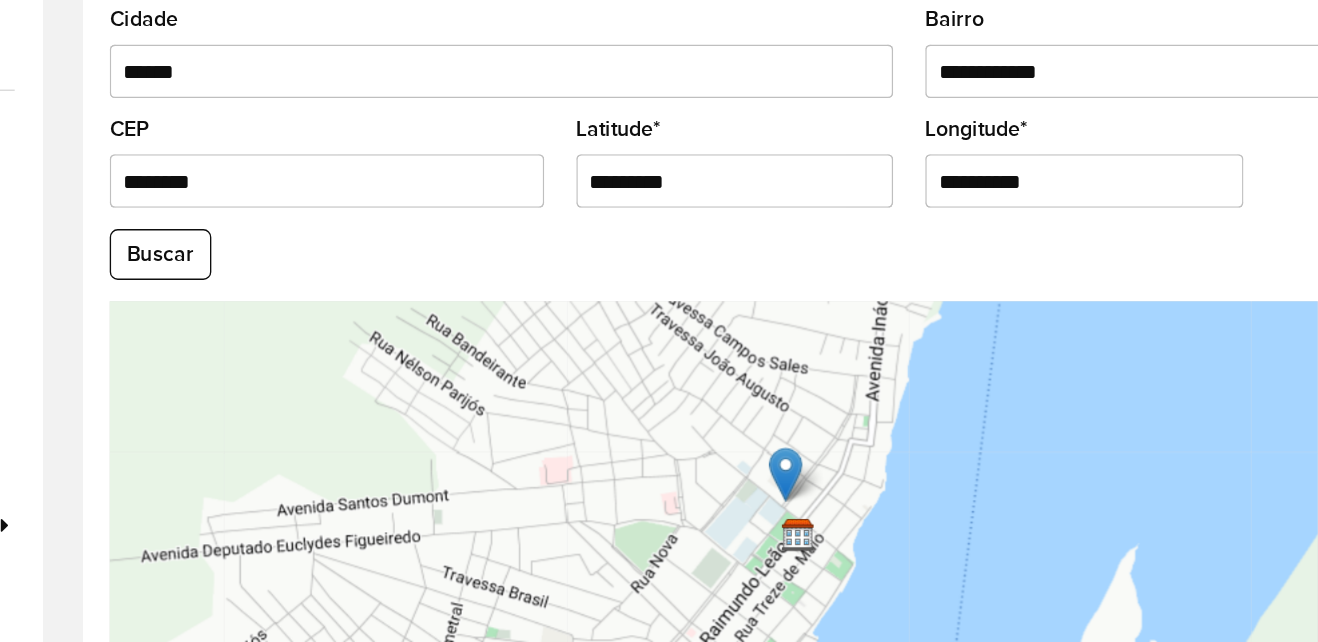 type on "*********" 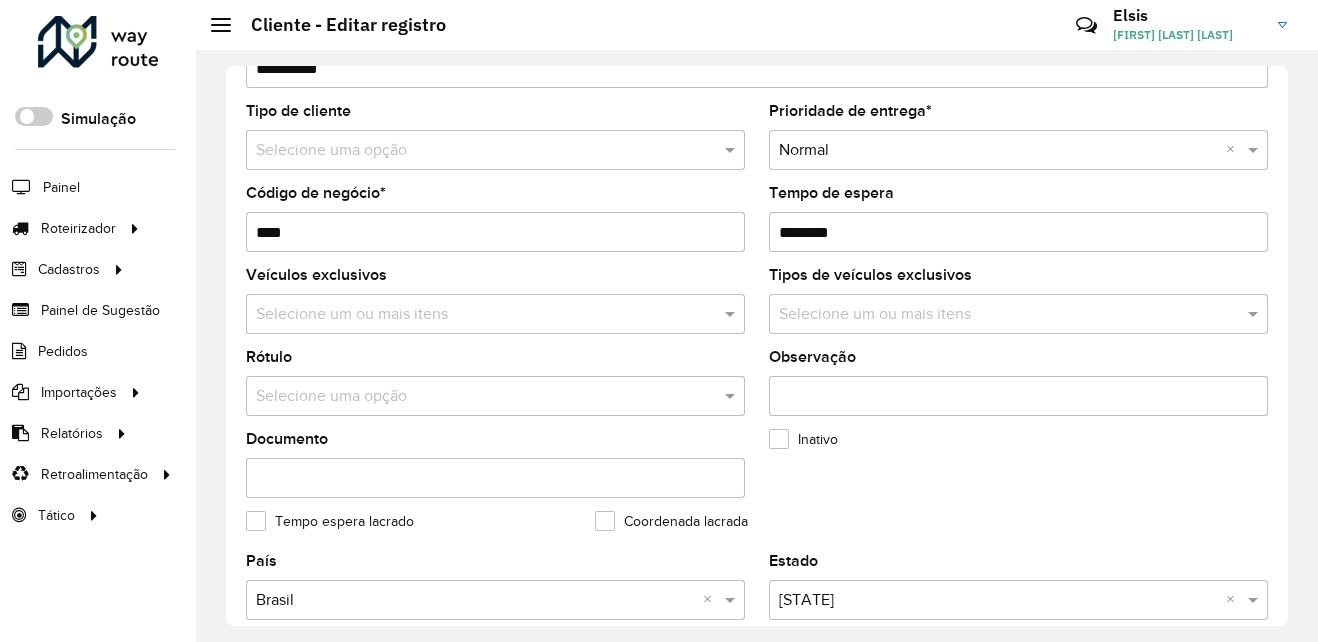 scroll, scrollTop: 0, scrollLeft: 0, axis: both 